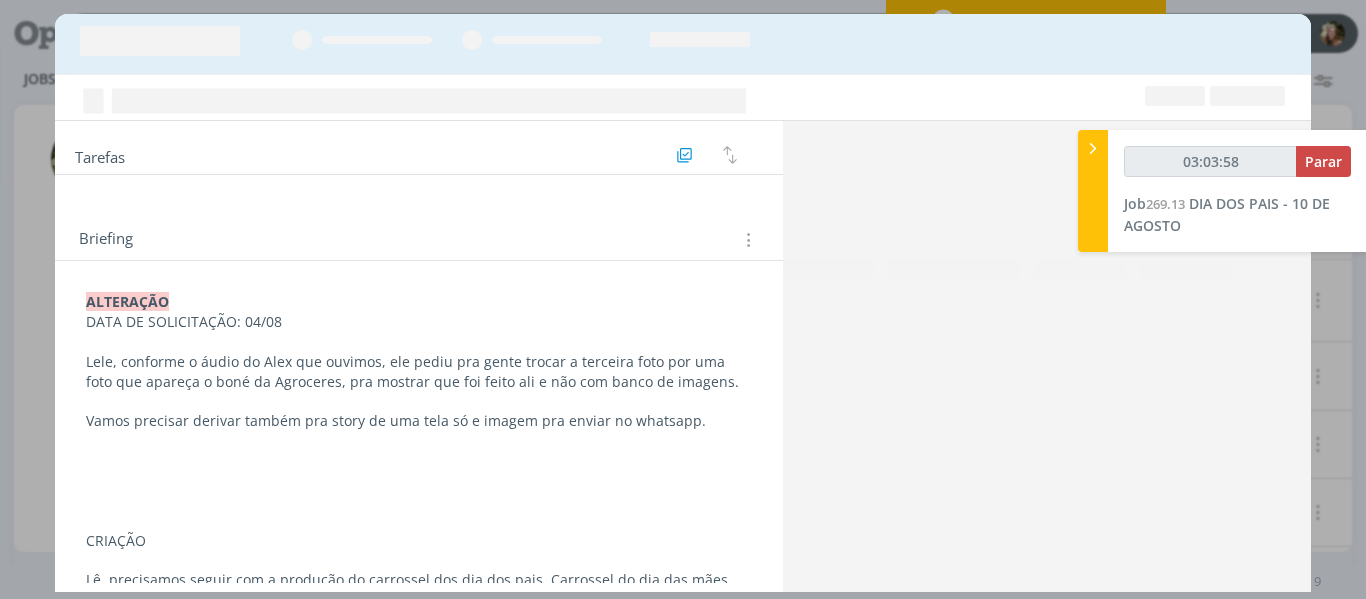 scroll, scrollTop: 0, scrollLeft: 0, axis: both 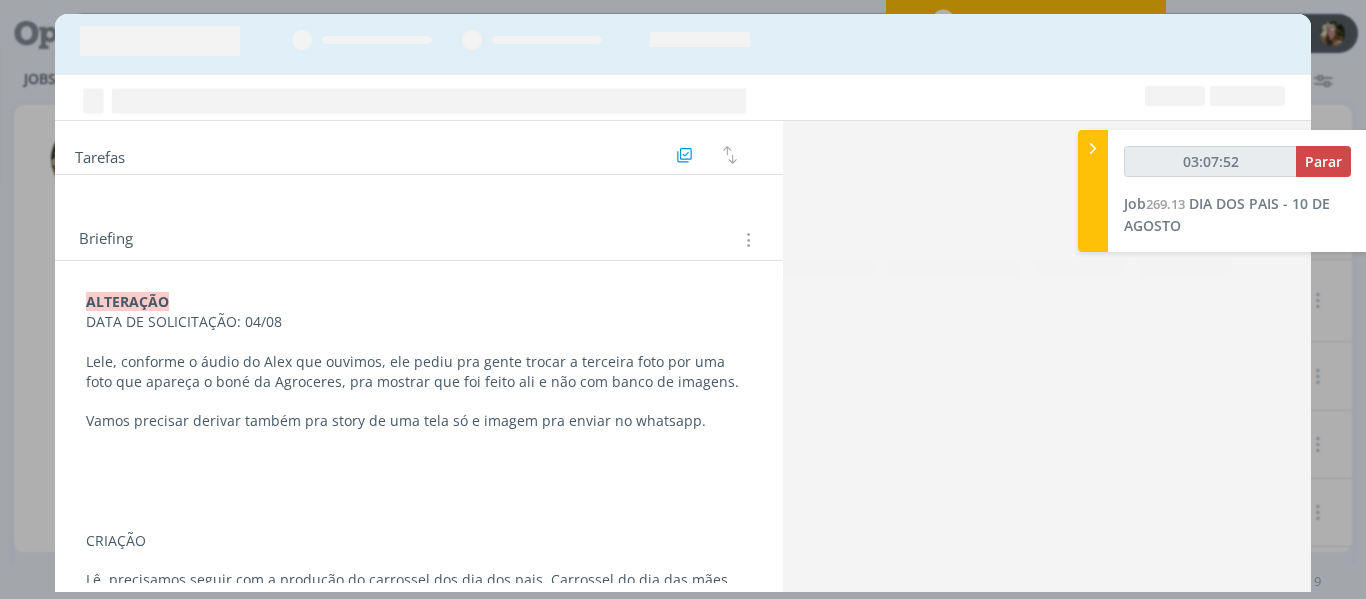 type on "03:07:53" 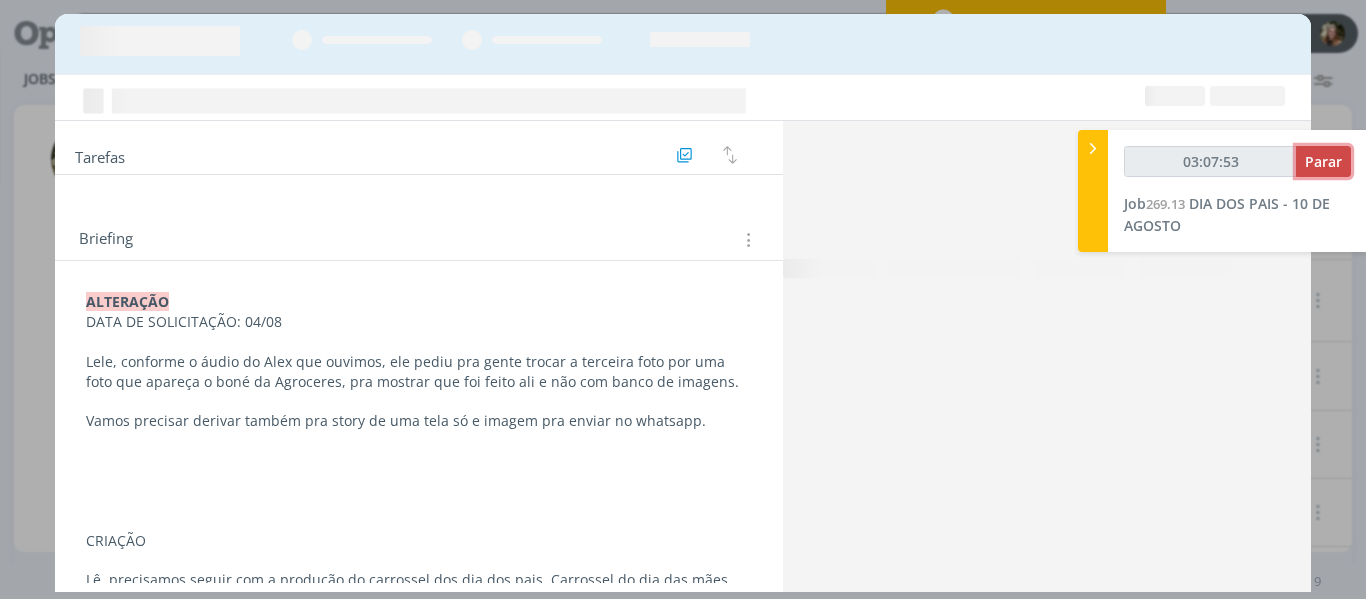 click on "Parar" at bounding box center (1323, 161) 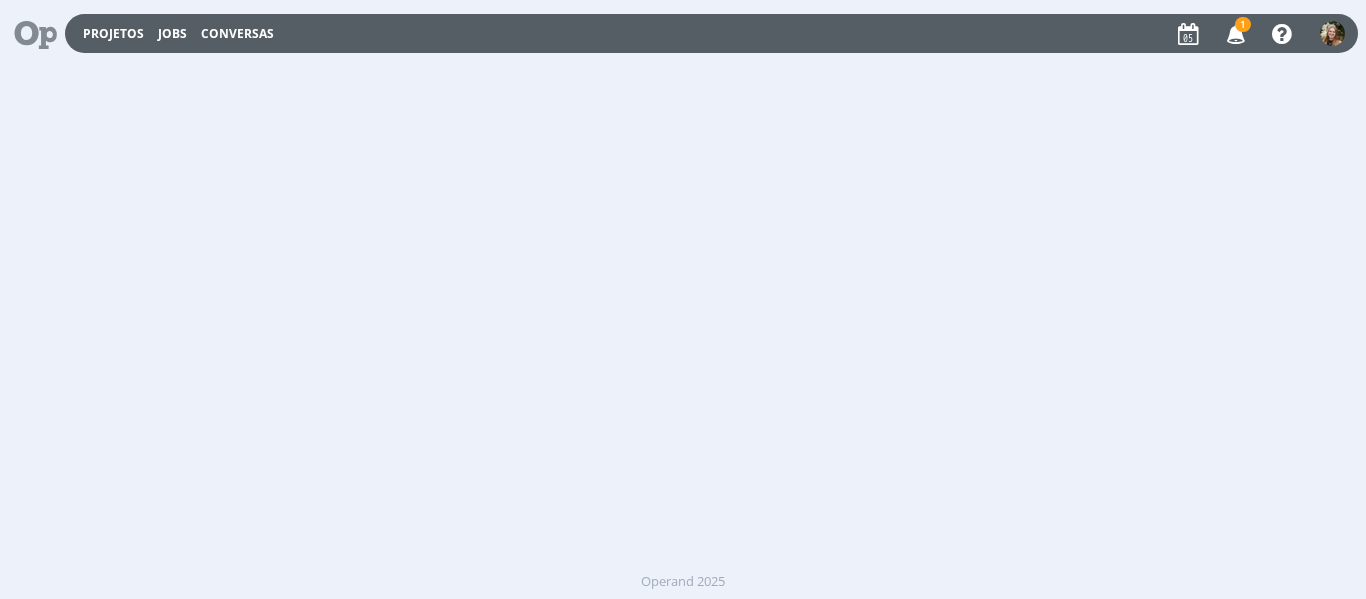 scroll, scrollTop: 0, scrollLeft: 0, axis: both 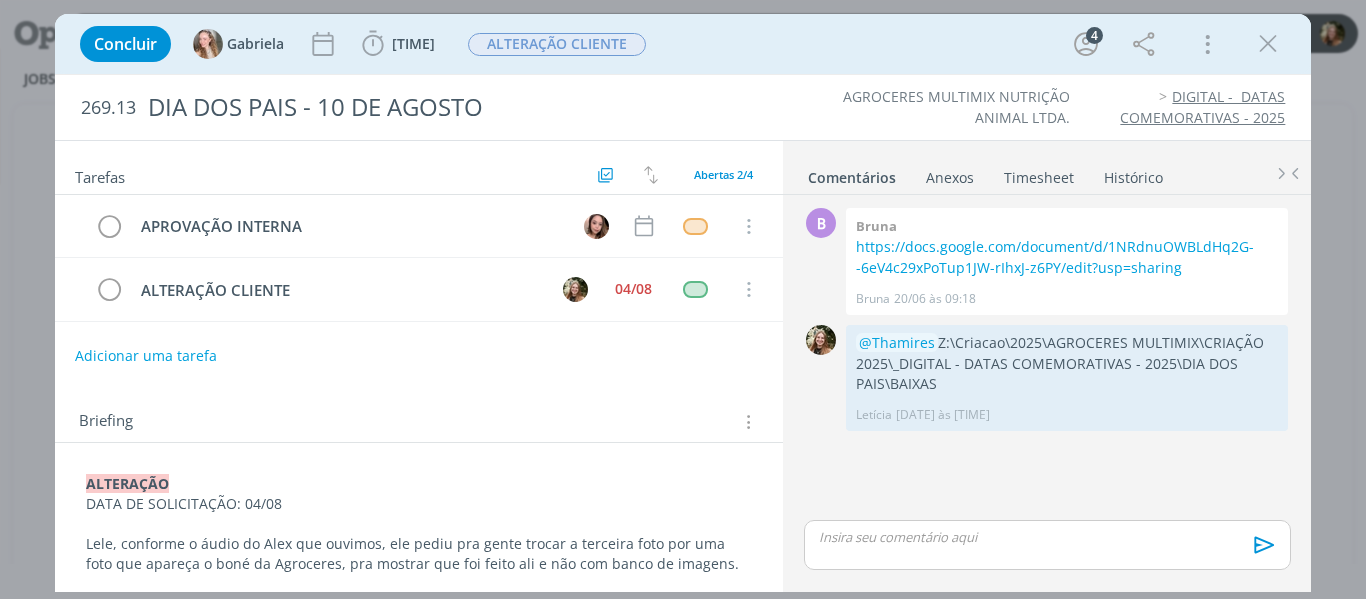 drag, startPoint x: 1276, startPoint y: 42, endPoint x: 967, endPoint y: 276, distance: 387.6042 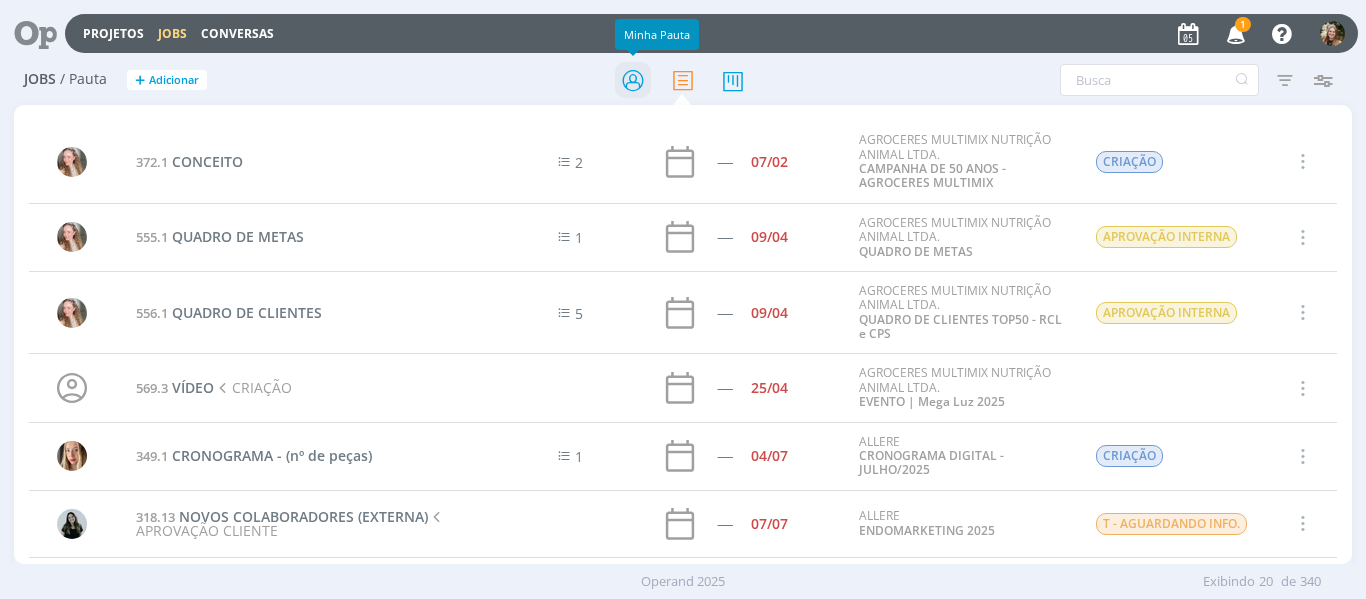 click at bounding box center (633, 80) 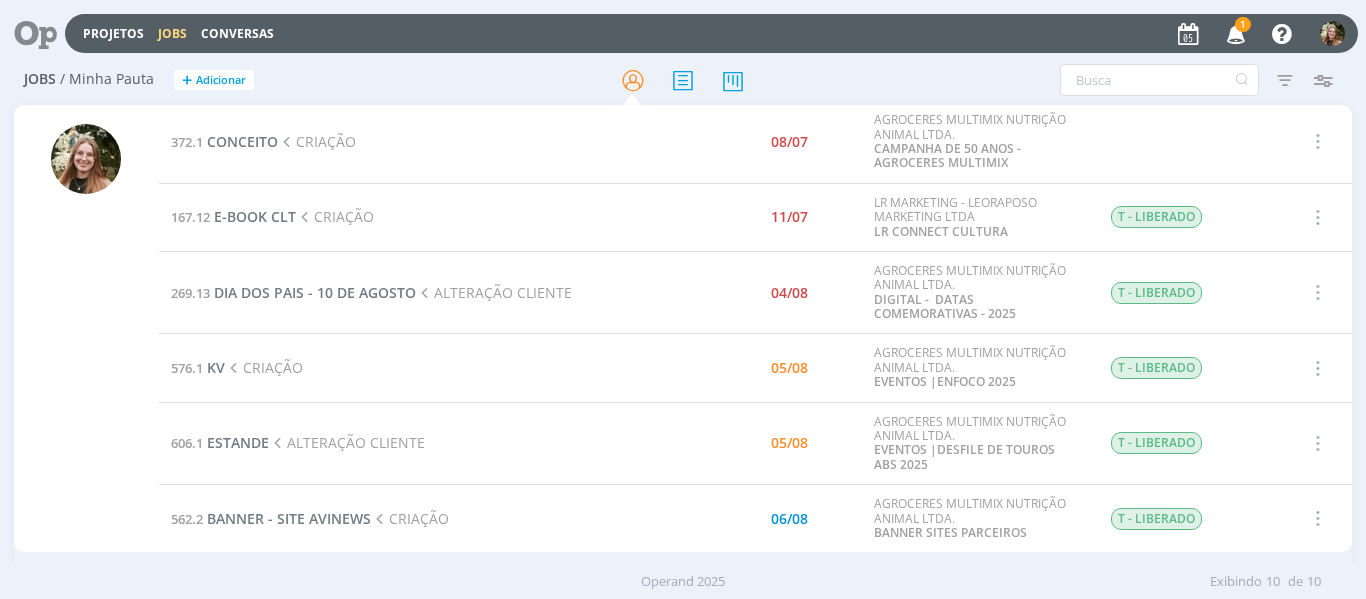 scroll, scrollTop: 7, scrollLeft: 0, axis: vertical 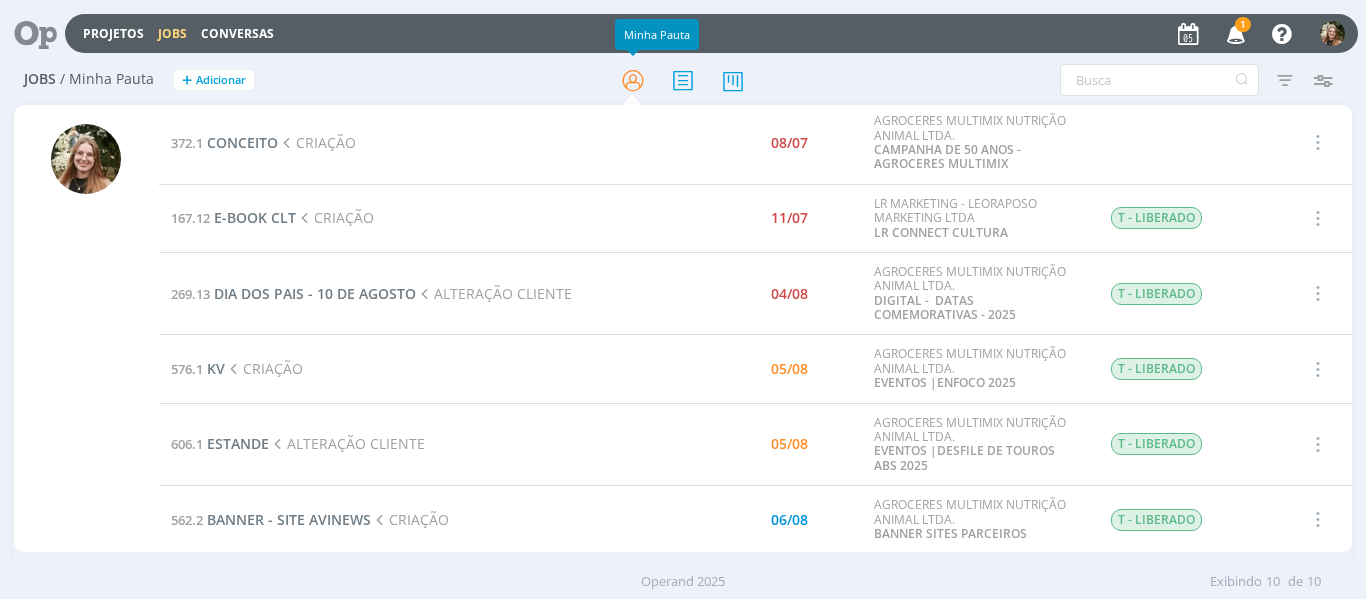 click on "1" at bounding box center (1243, 24) 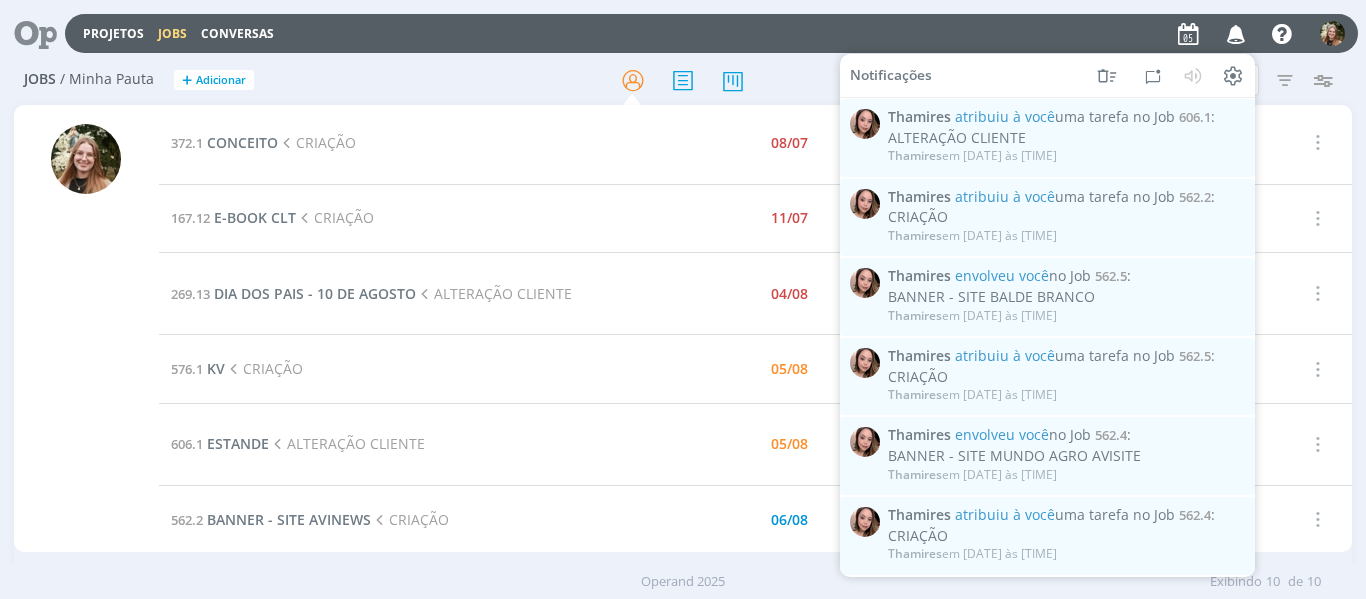 click at bounding box center (1236, 33) 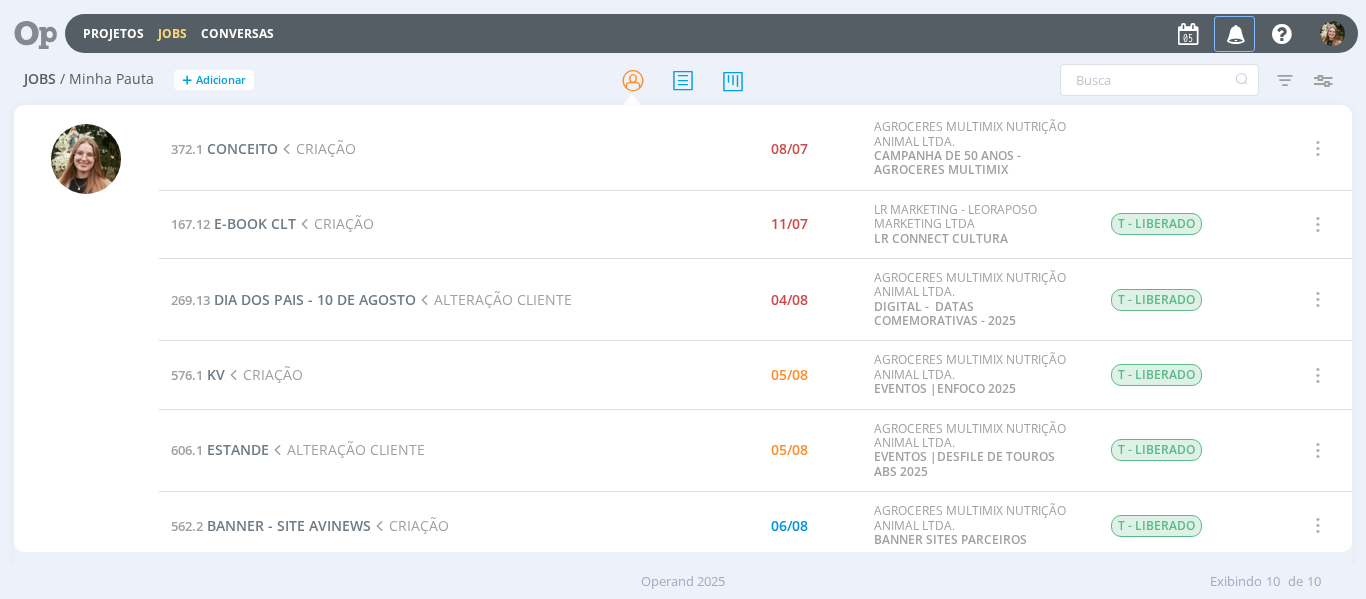 scroll, scrollTop: 0, scrollLeft: 0, axis: both 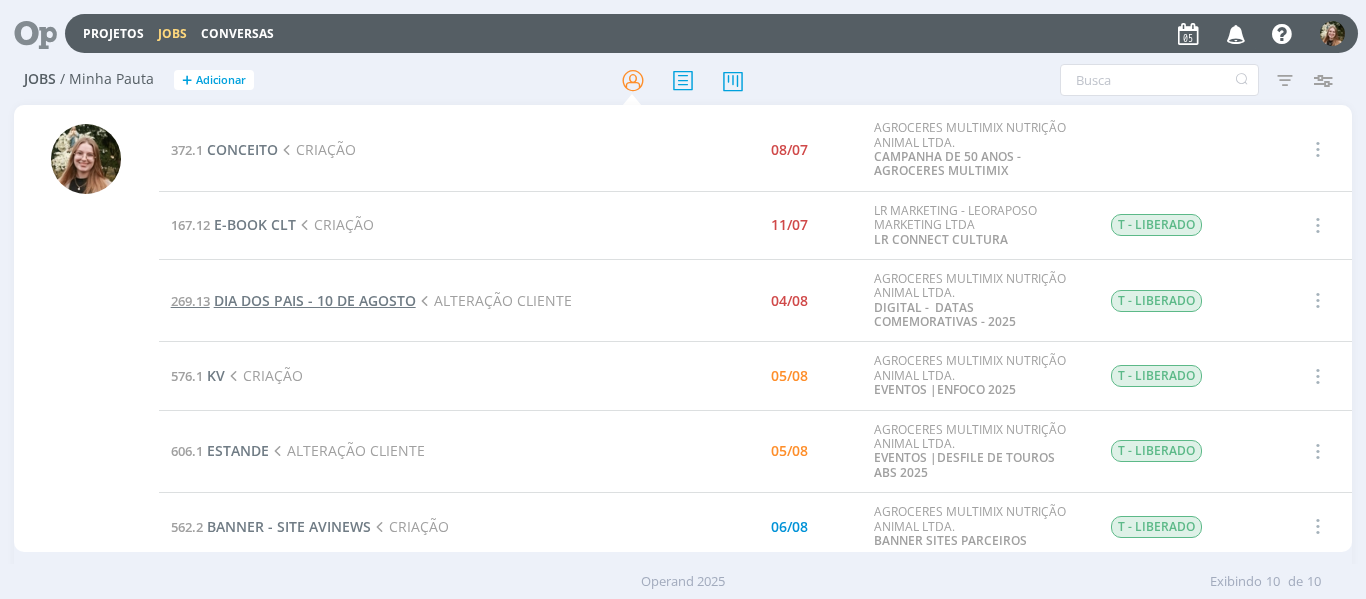 click on "DIA DOS PAIS - 10 DE AGOSTO" at bounding box center [315, 300] 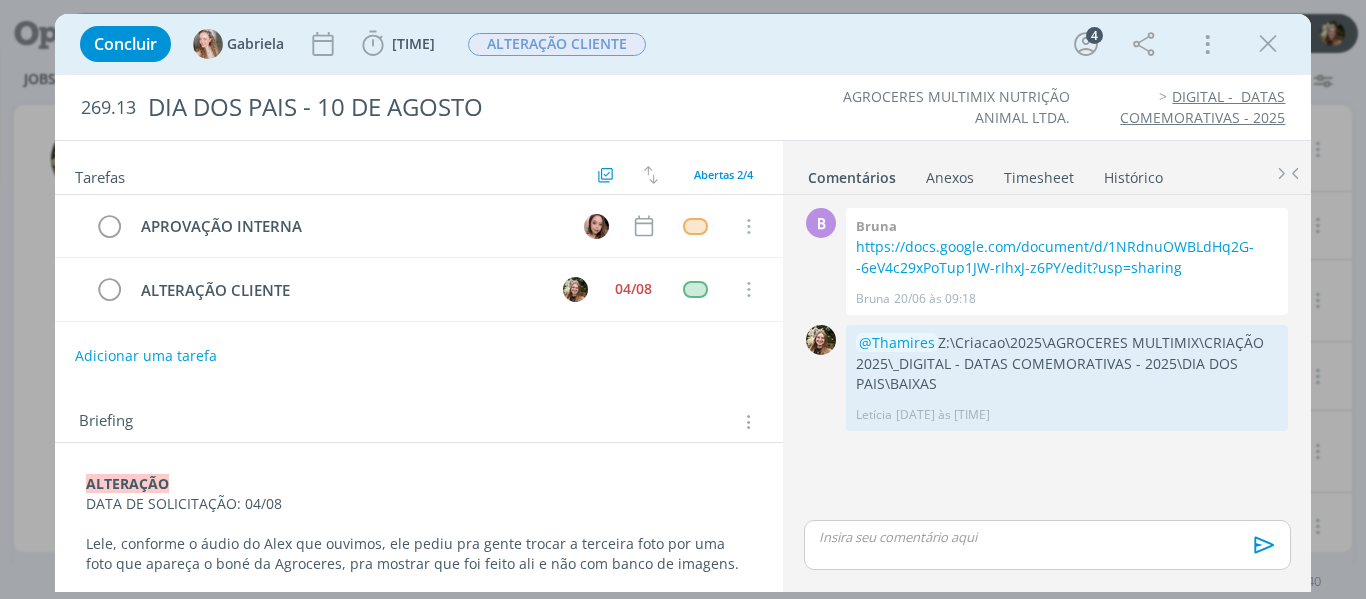 scroll, scrollTop: 100, scrollLeft: 0, axis: vertical 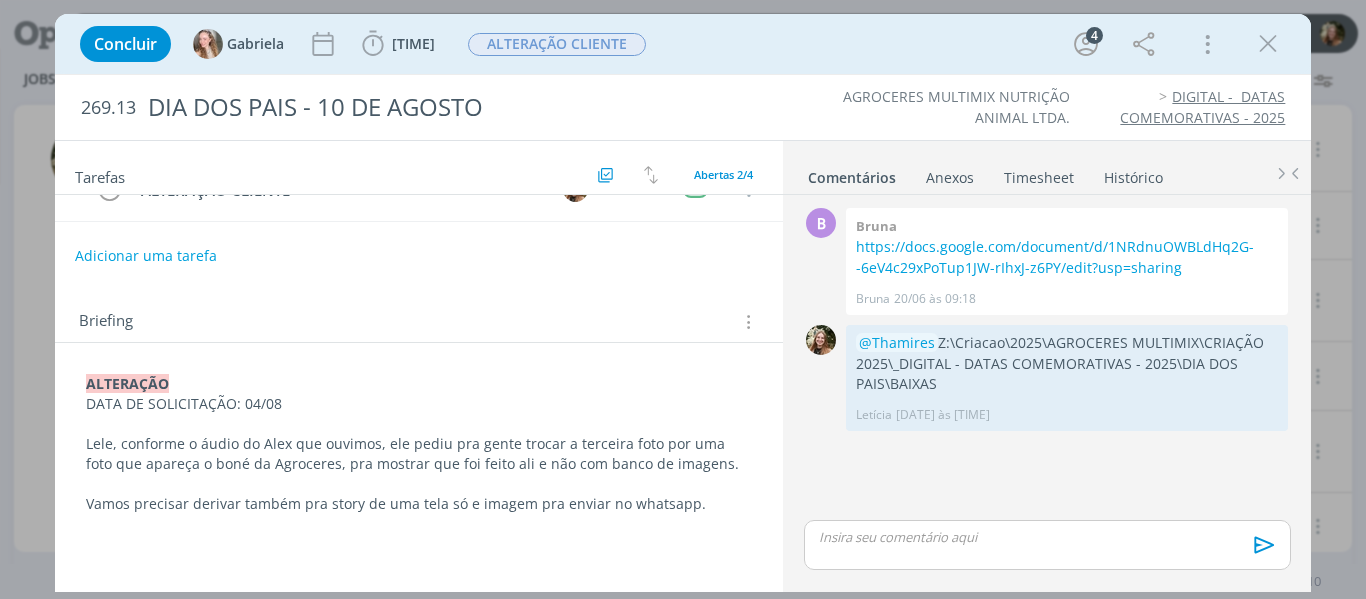 click at bounding box center (1047, 537) 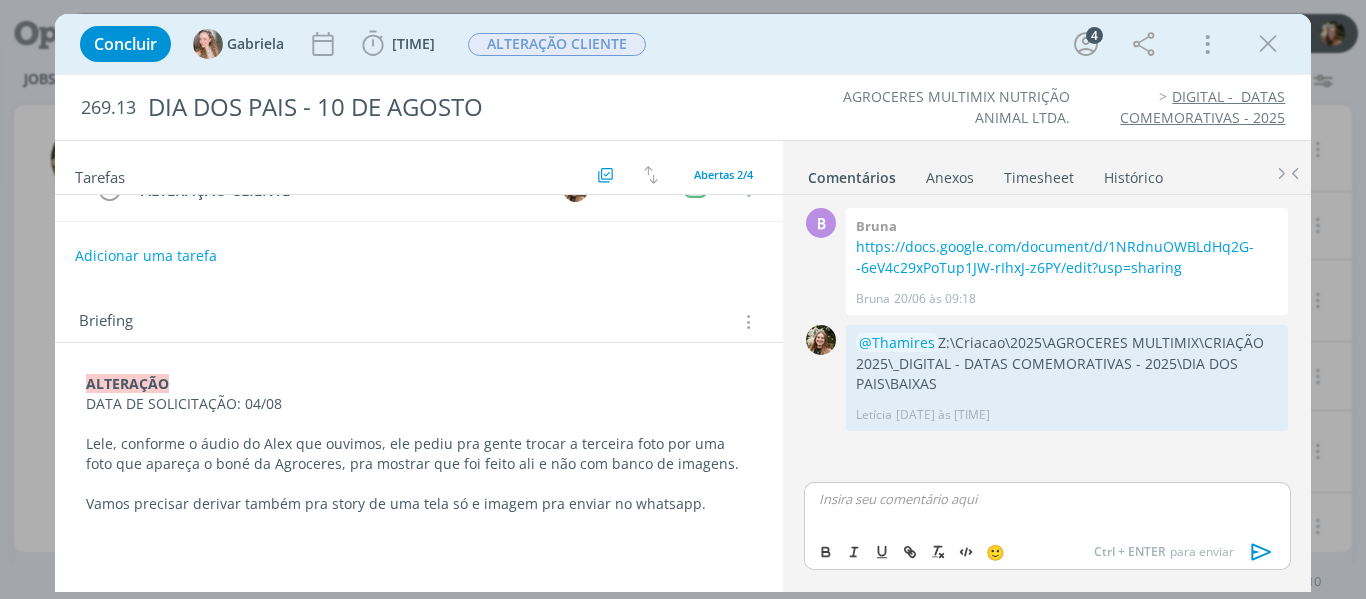 type 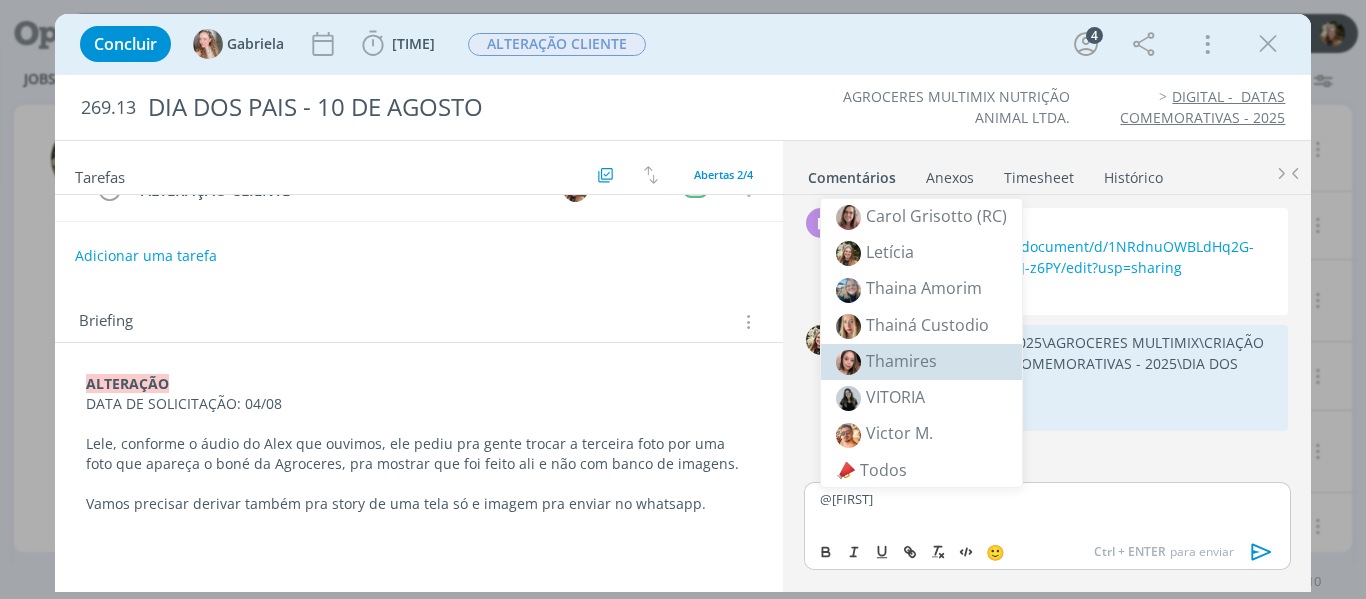 click on "Thamires" at bounding box center [901, 361] 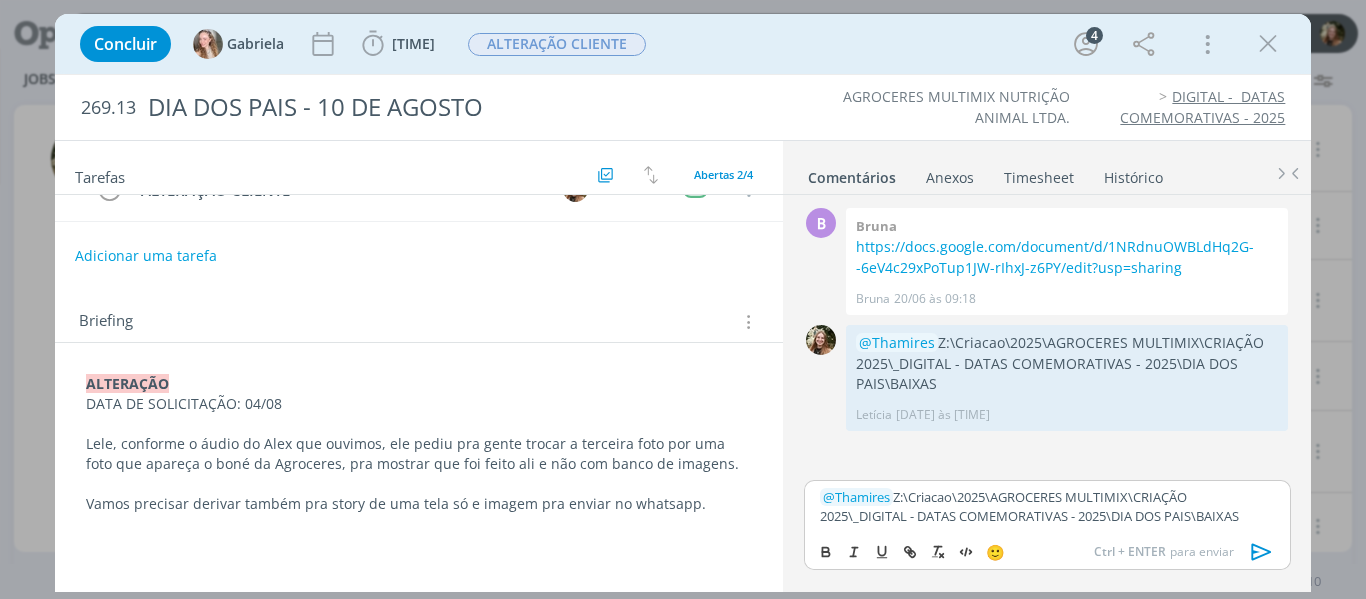 click 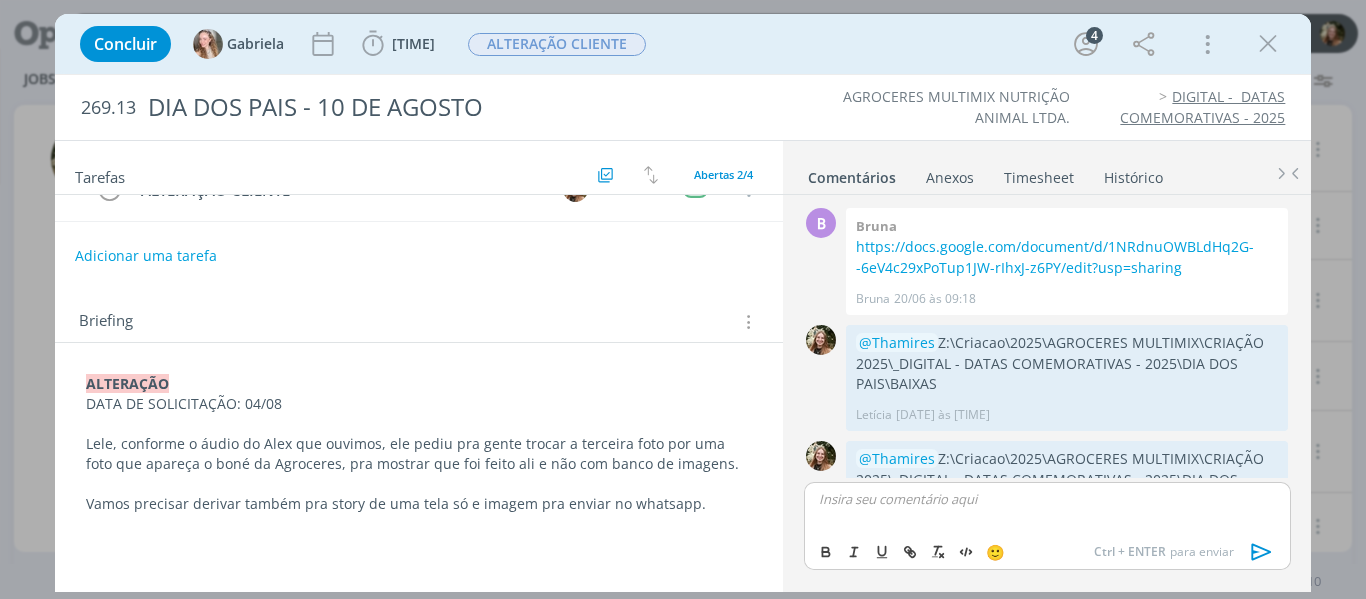 scroll, scrollTop: 73, scrollLeft: 0, axis: vertical 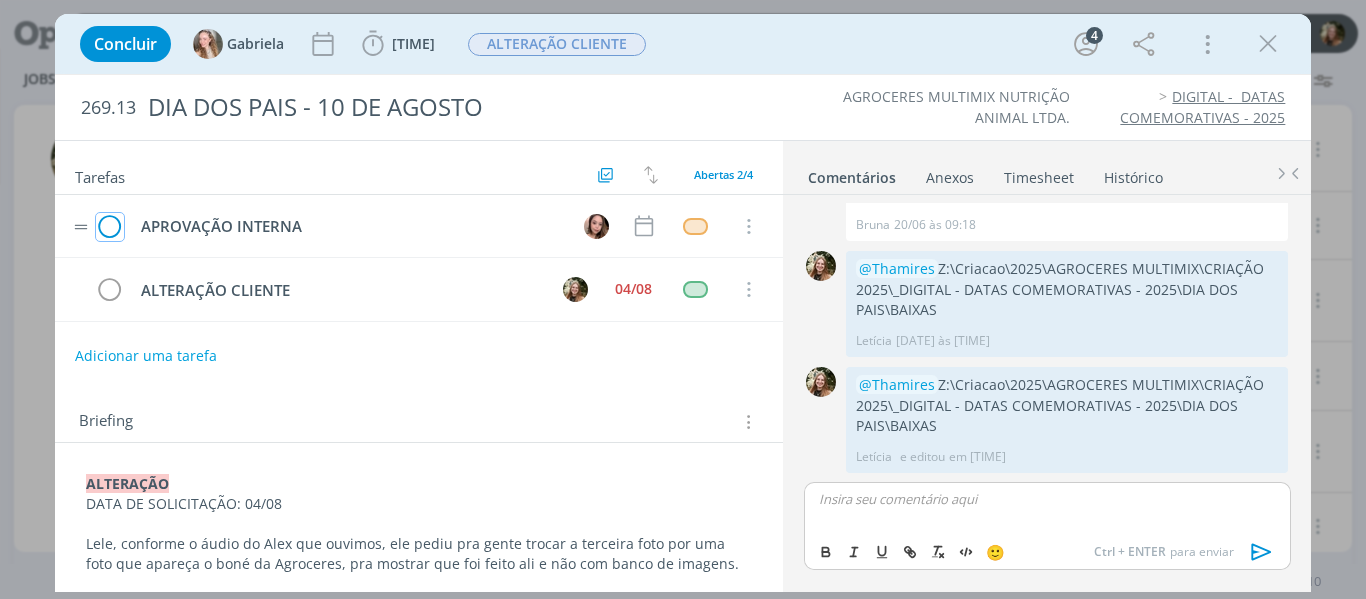 click at bounding box center [110, 227] 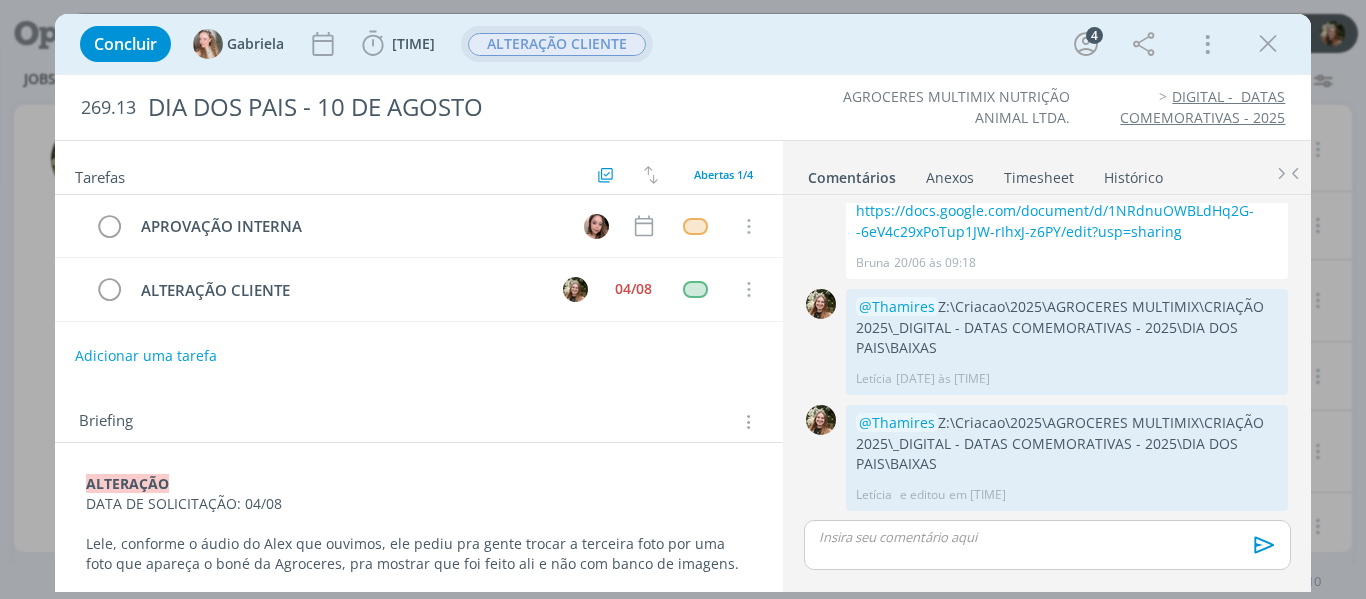 scroll, scrollTop: 36, scrollLeft: 0, axis: vertical 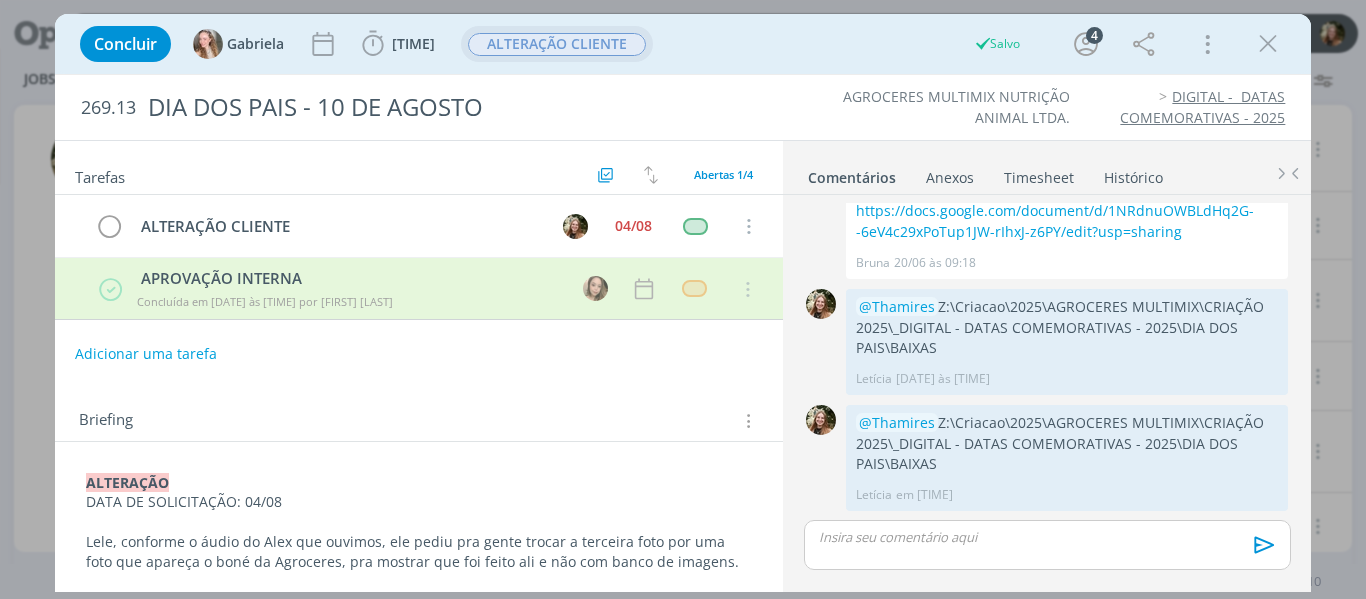 click on "ALTERAÇÃO CLIENTE" at bounding box center [557, 44] 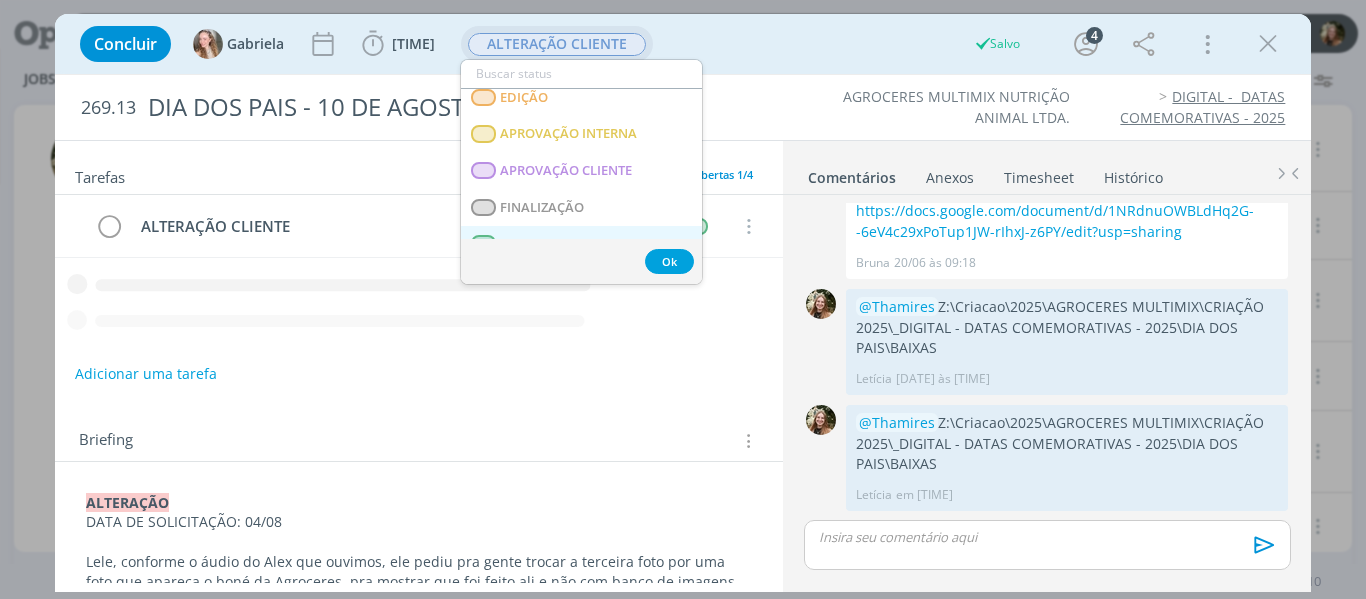 scroll, scrollTop: 300, scrollLeft: 0, axis: vertical 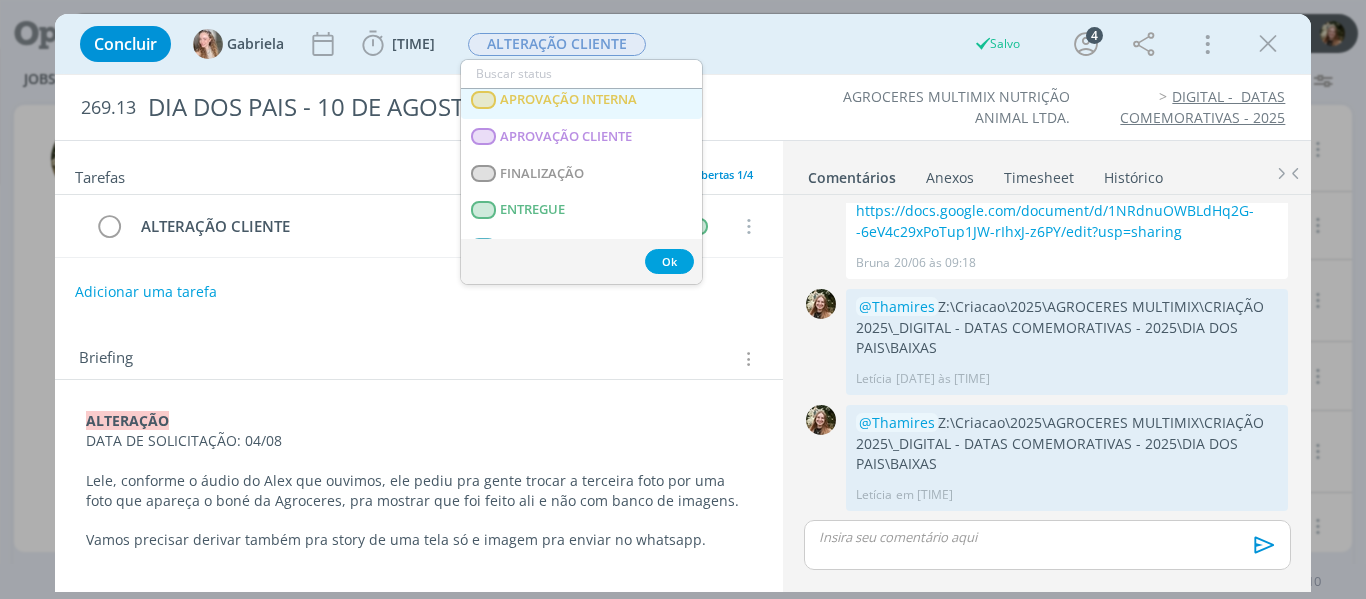 click on "APROVAÇÃO INTERNA" at bounding box center [568, 100] 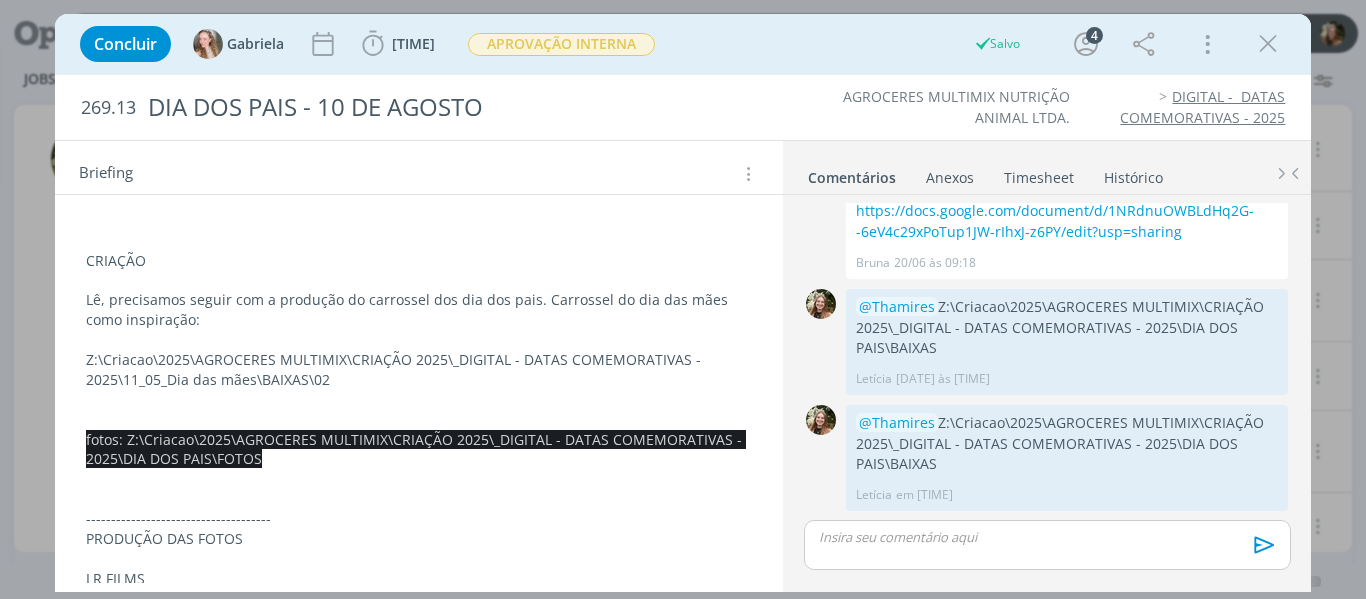 scroll, scrollTop: 0, scrollLeft: 0, axis: both 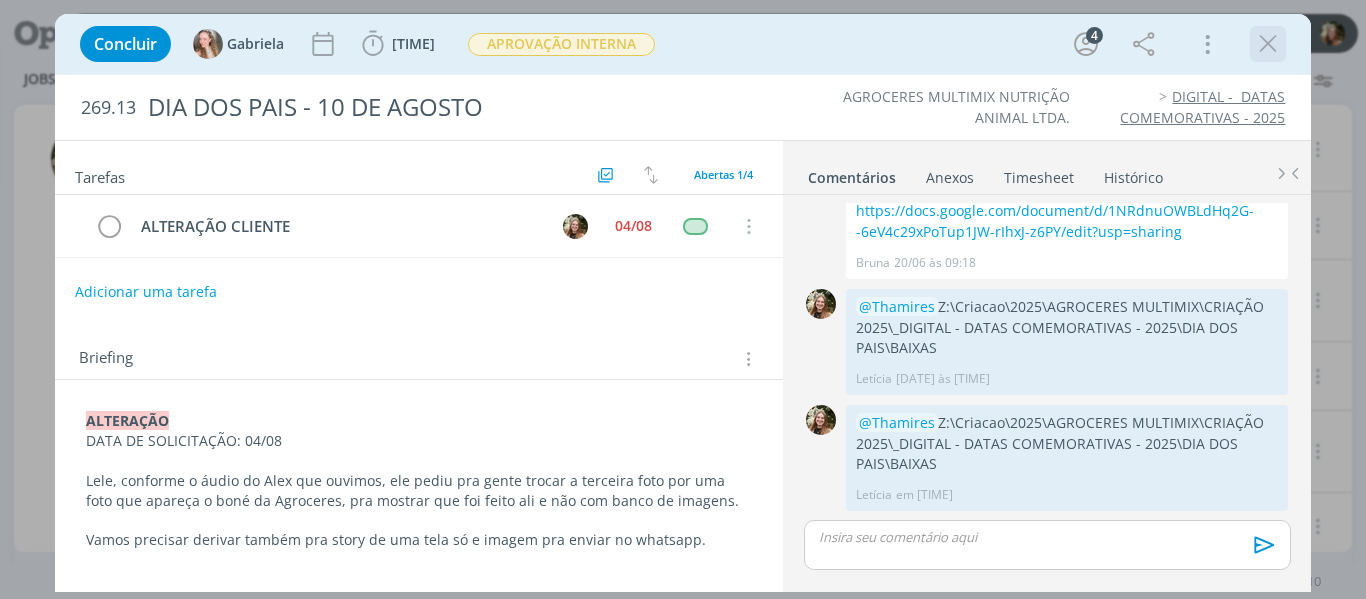 click at bounding box center [1268, 44] 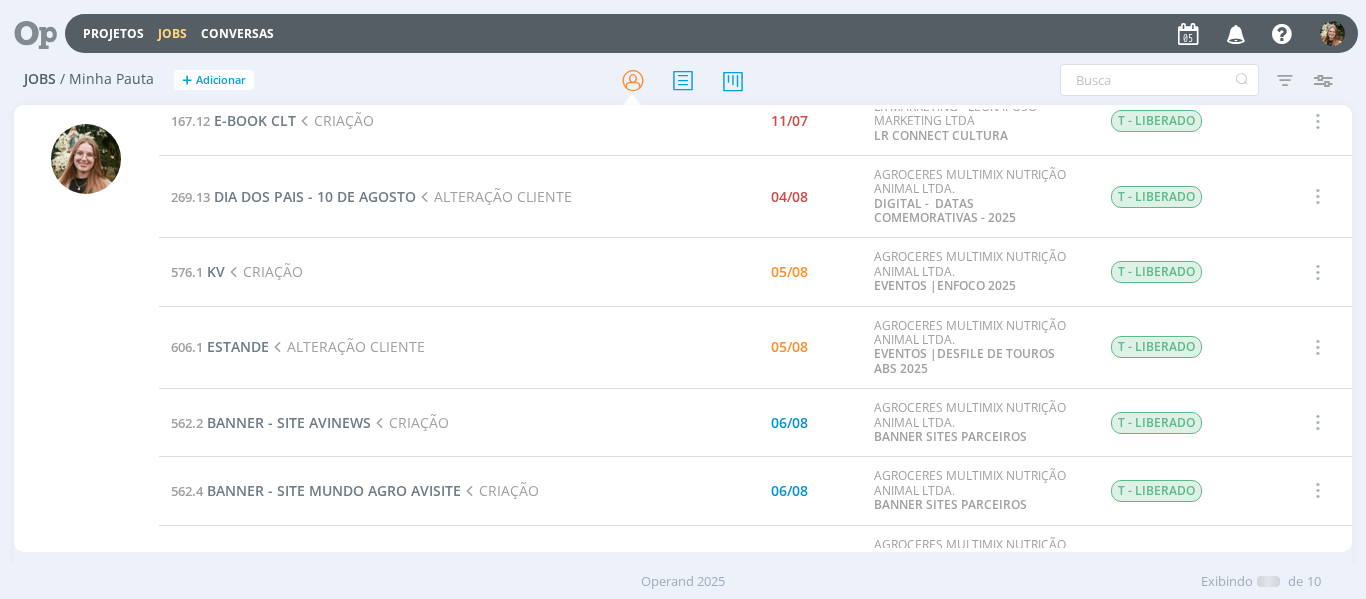 scroll, scrollTop: 0, scrollLeft: 0, axis: both 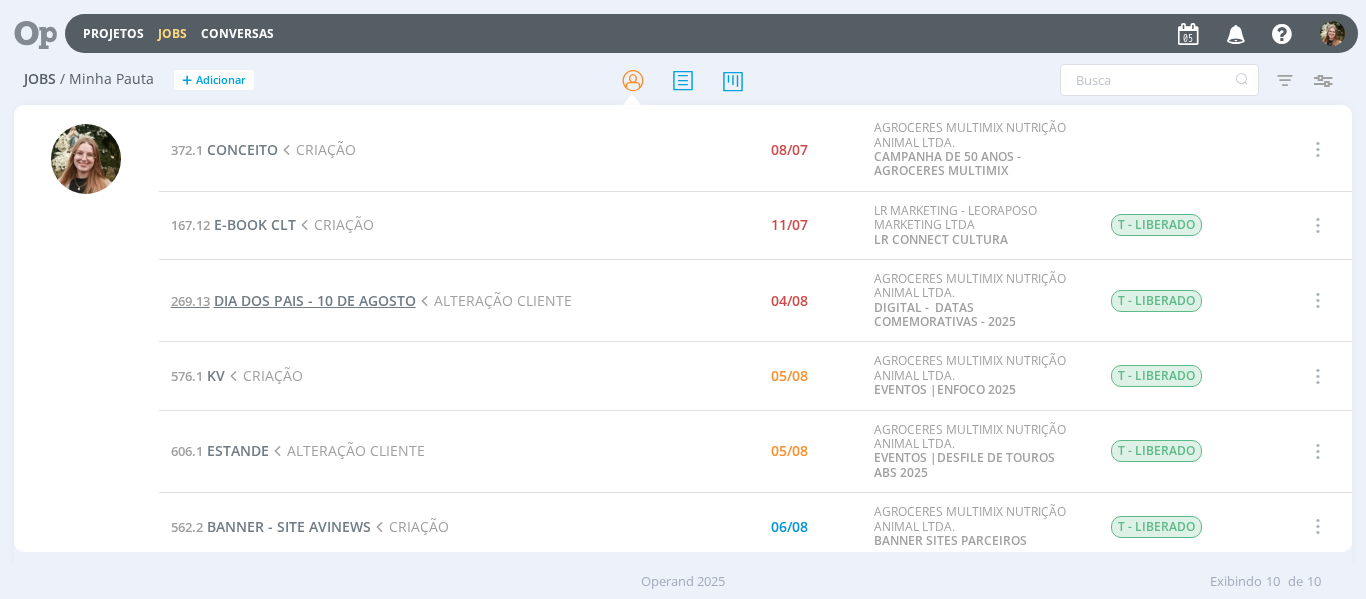 click on "DIA DOS PAIS - 10 DE AGOSTO" at bounding box center (315, 300) 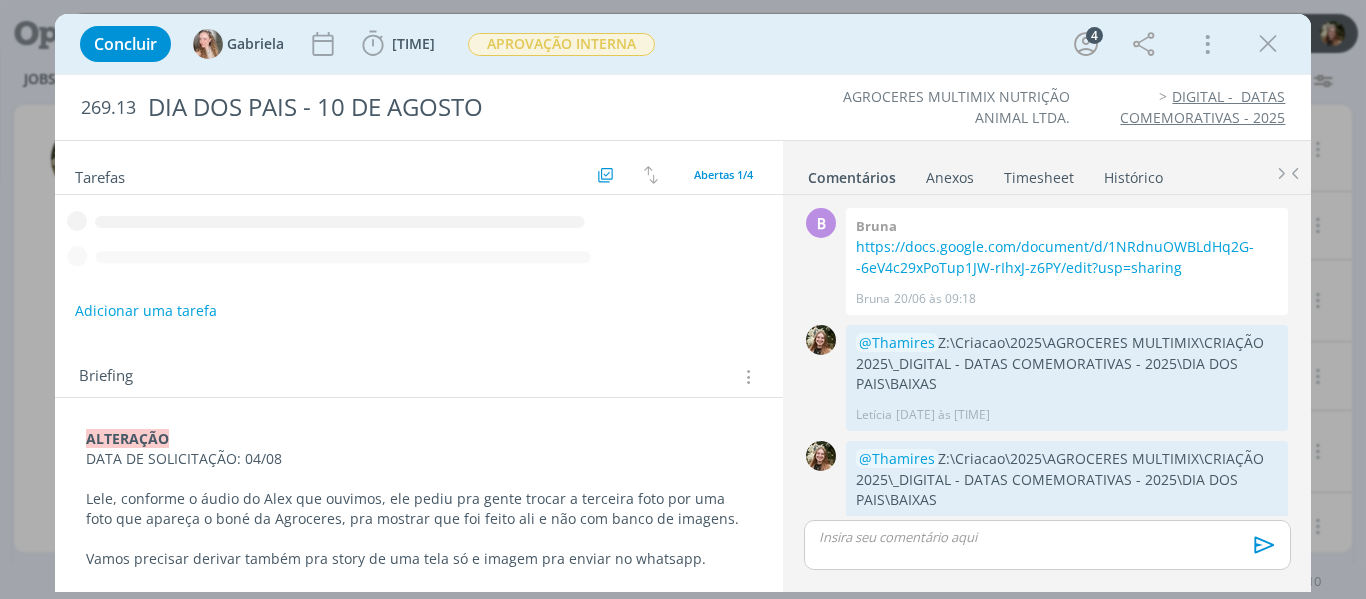 scroll, scrollTop: 36, scrollLeft: 0, axis: vertical 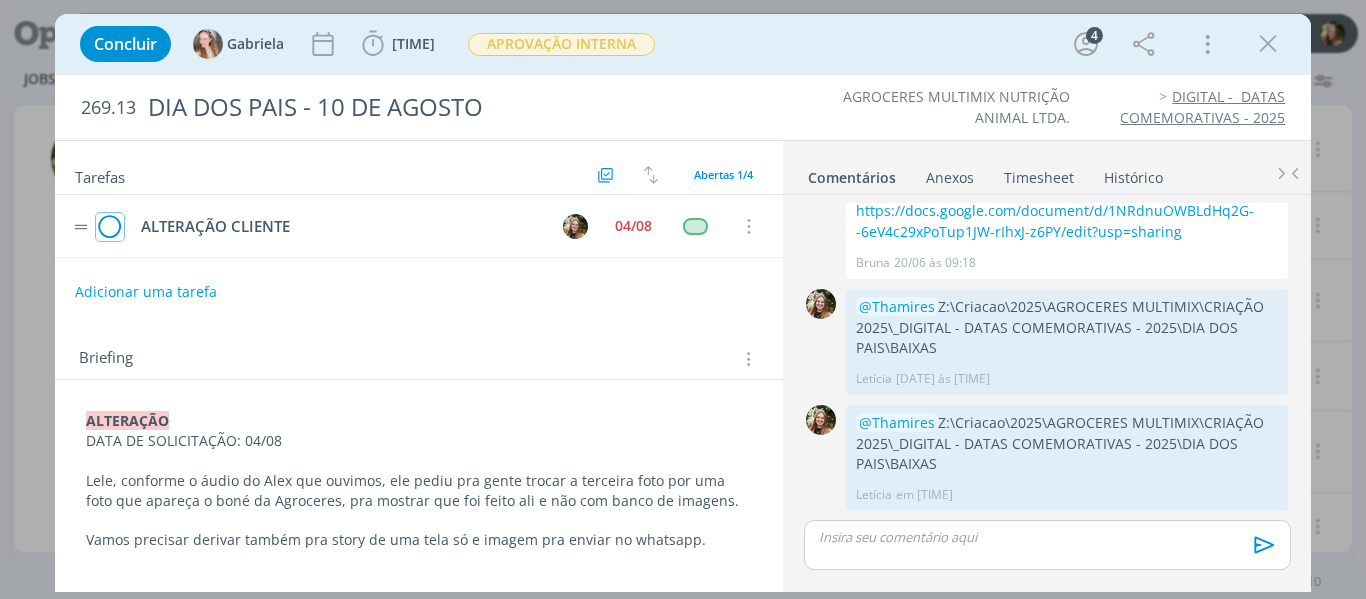 click at bounding box center (110, 227) 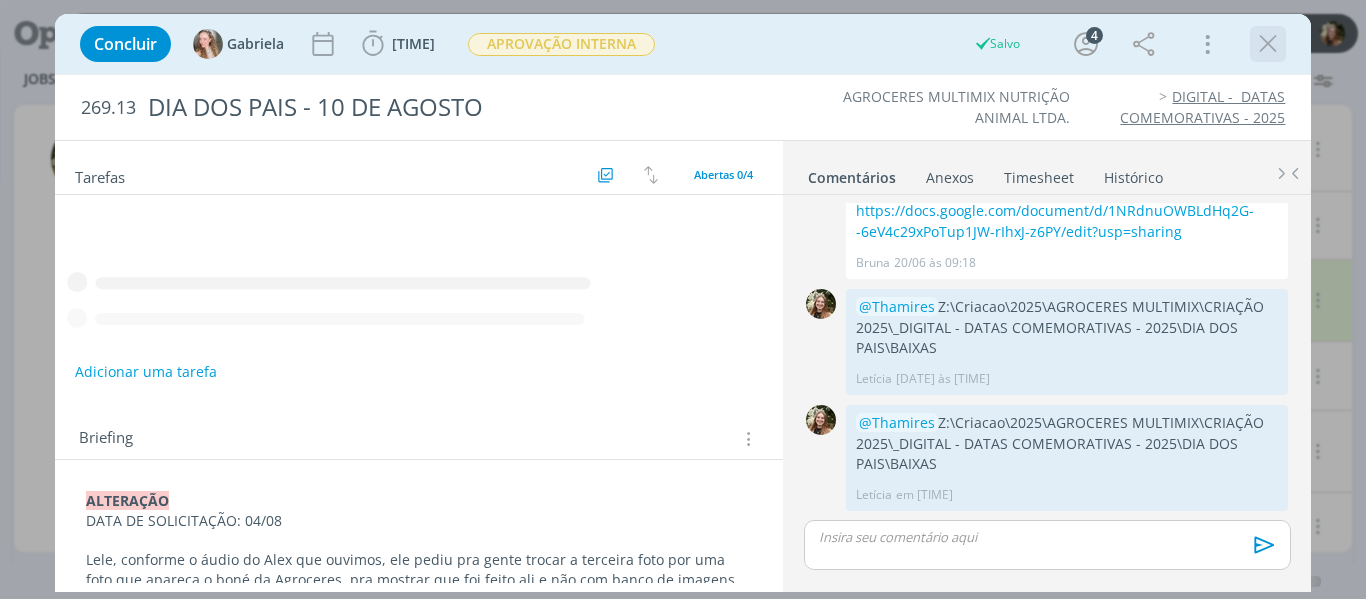 click at bounding box center [1268, 44] 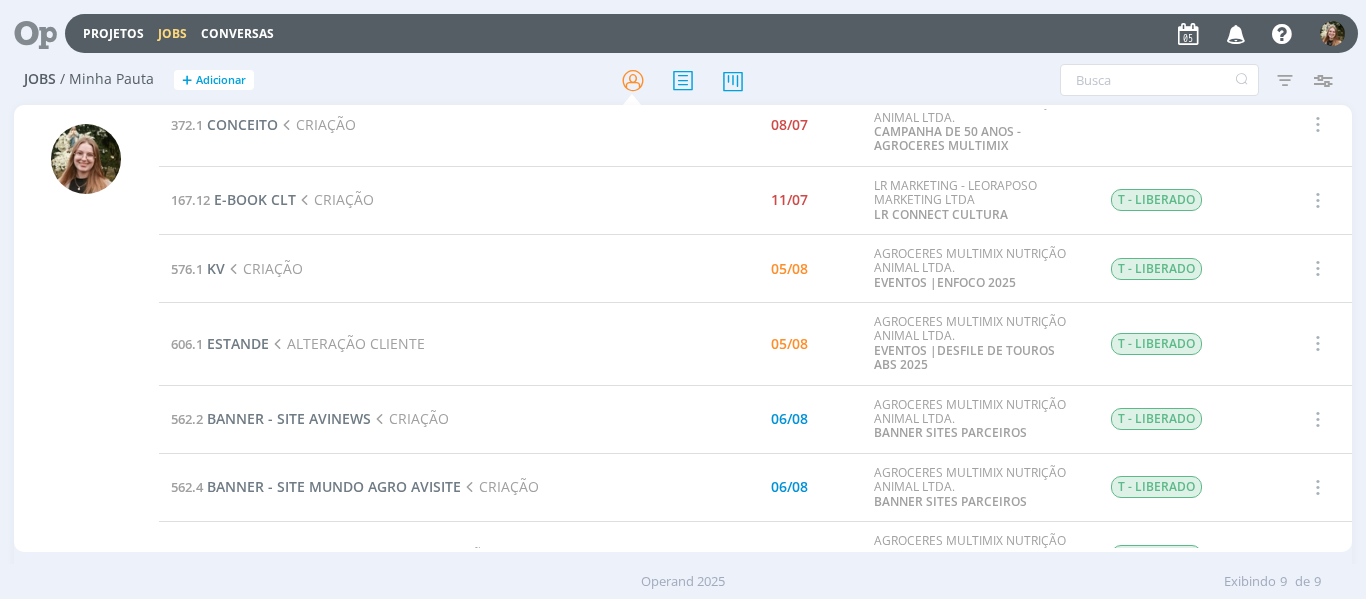 scroll, scrollTop: 224, scrollLeft: 0, axis: vertical 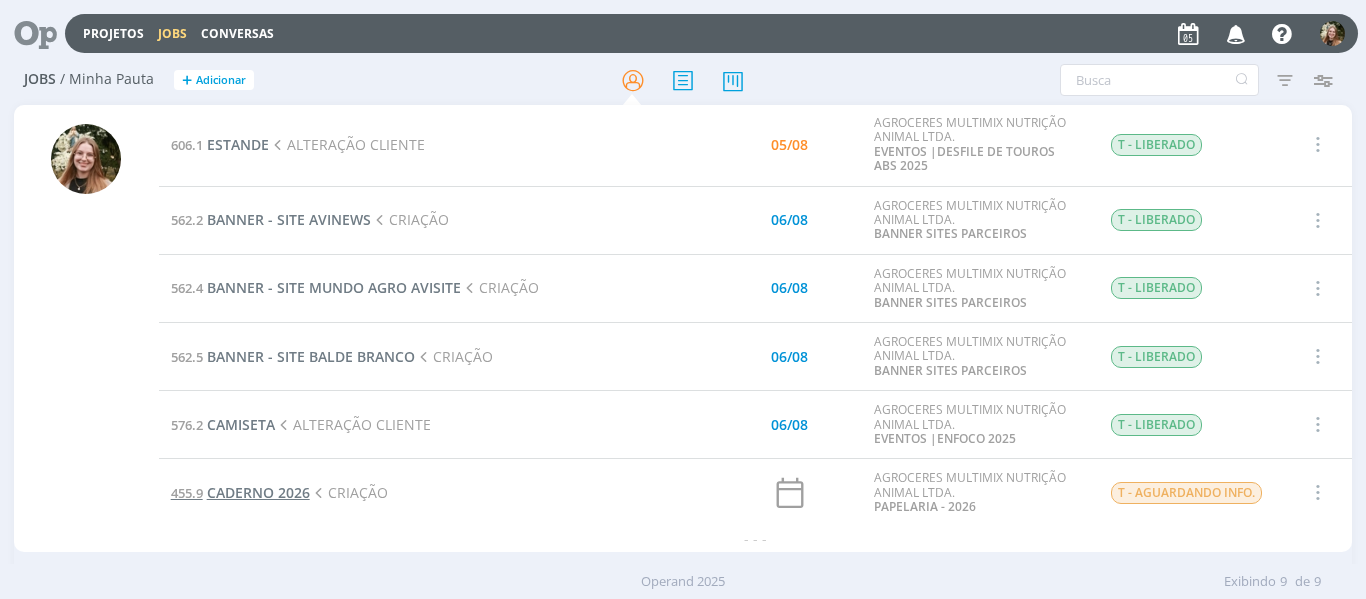 click on "CADERNO 2026" at bounding box center (258, 492) 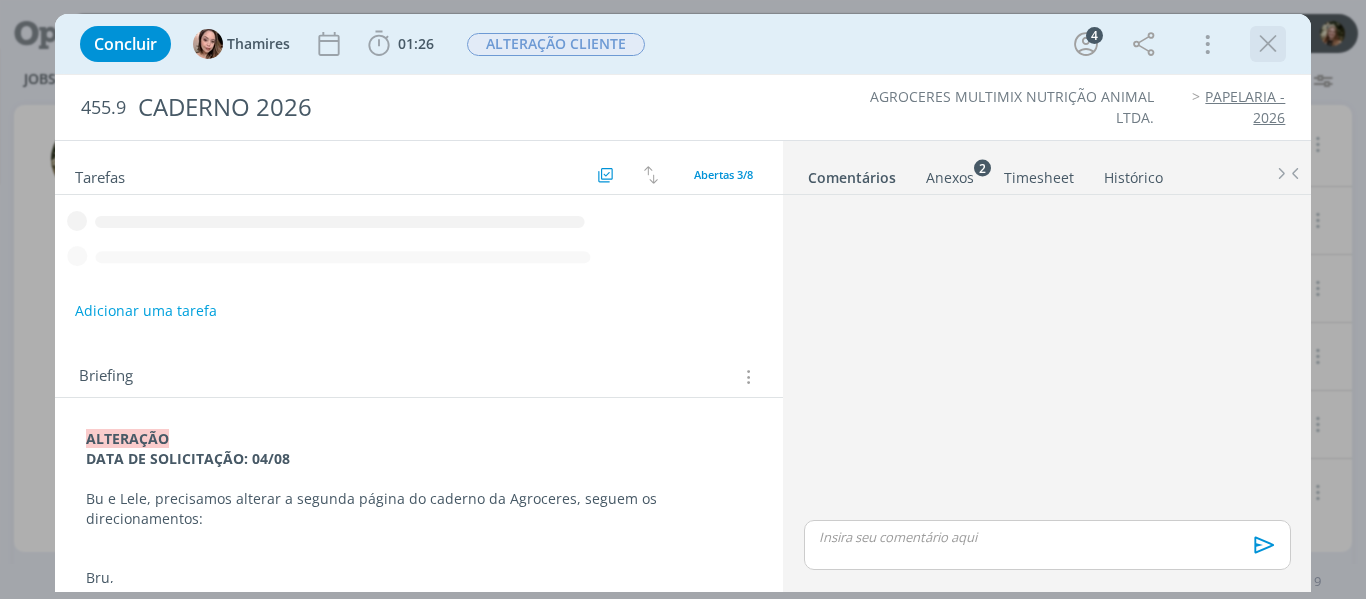 click at bounding box center (1268, 44) 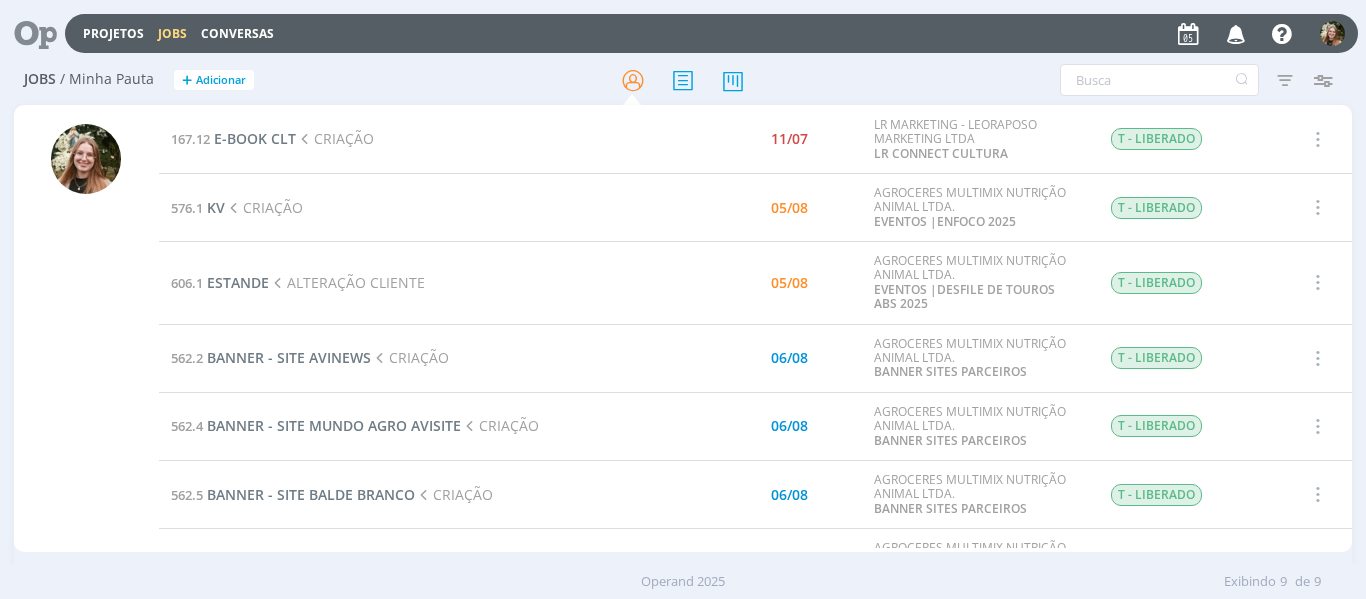 scroll, scrollTop: 0, scrollLeft: 0, axis: both 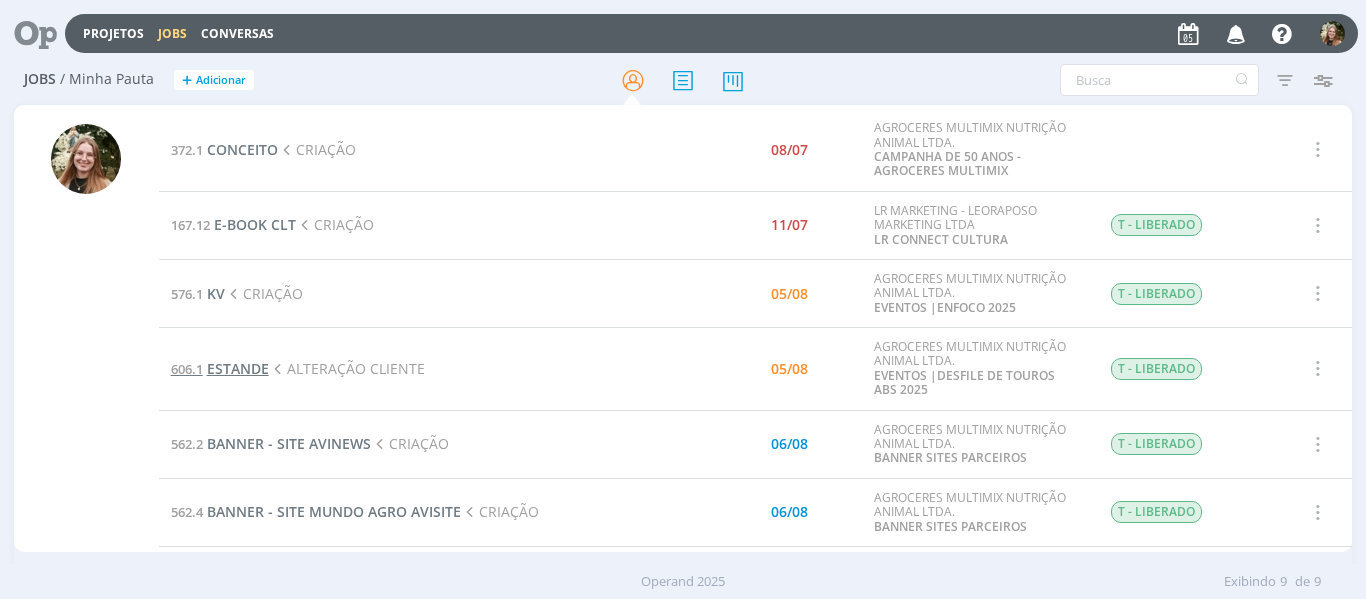 click on "ESTANDE" at bounding box center [238, 368] 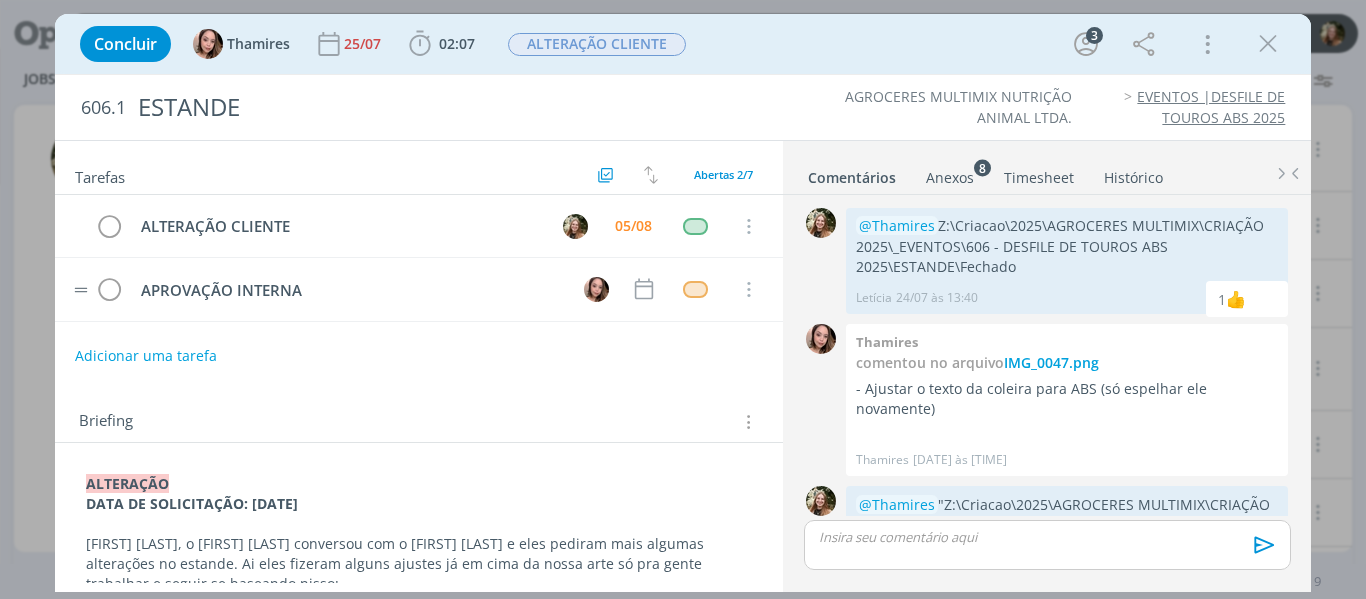 scroll, scrollTop: 81, scrollLeft: 0, axis: vertical 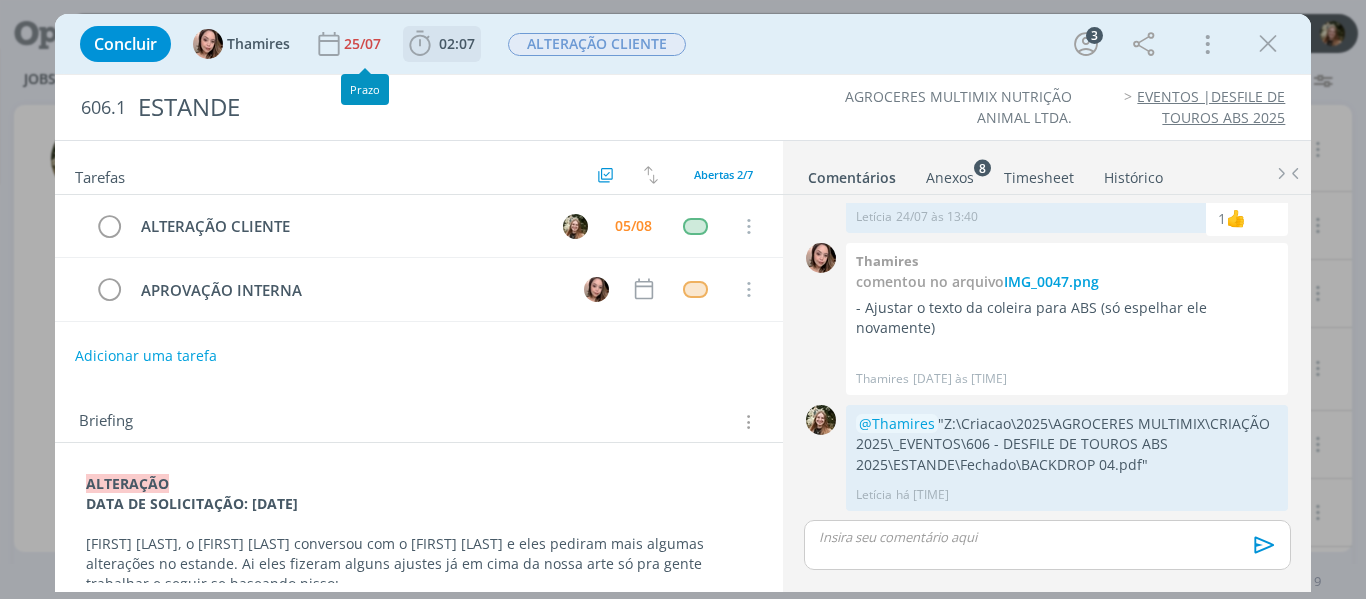 click on "02:07" at bounding box center (457, 43) 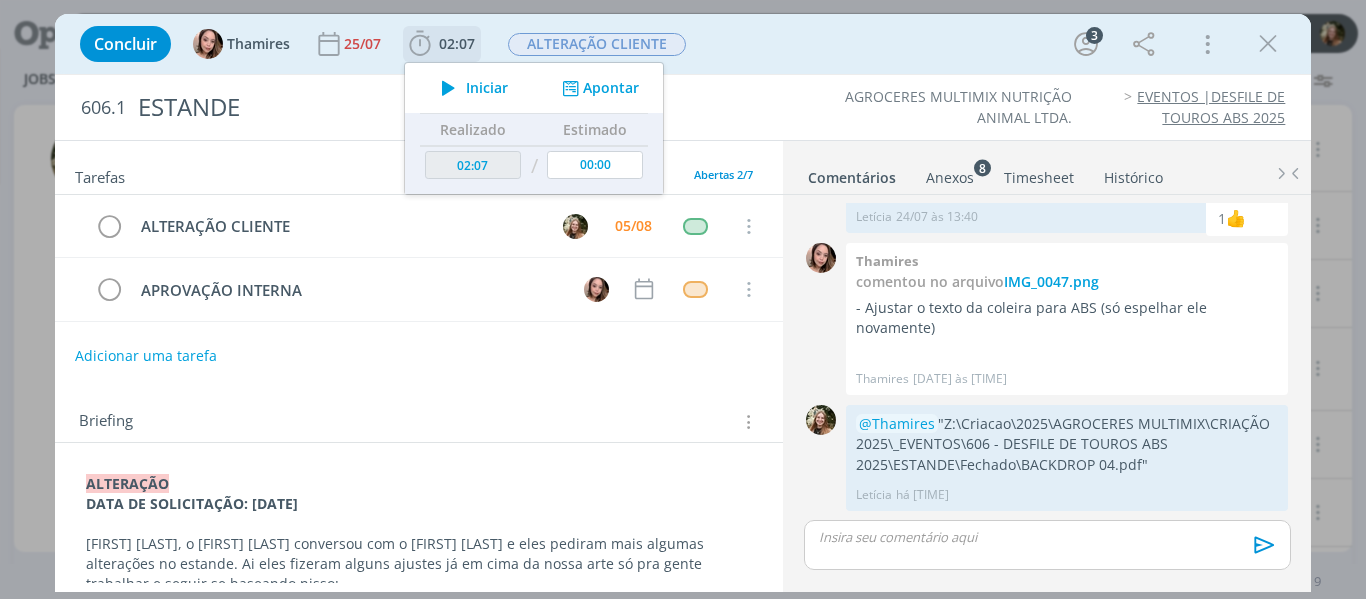 drag, startPoint x: 451, startPoint y: 88, endPoint x: 437, endPoint y: 82, distance: 15.231546 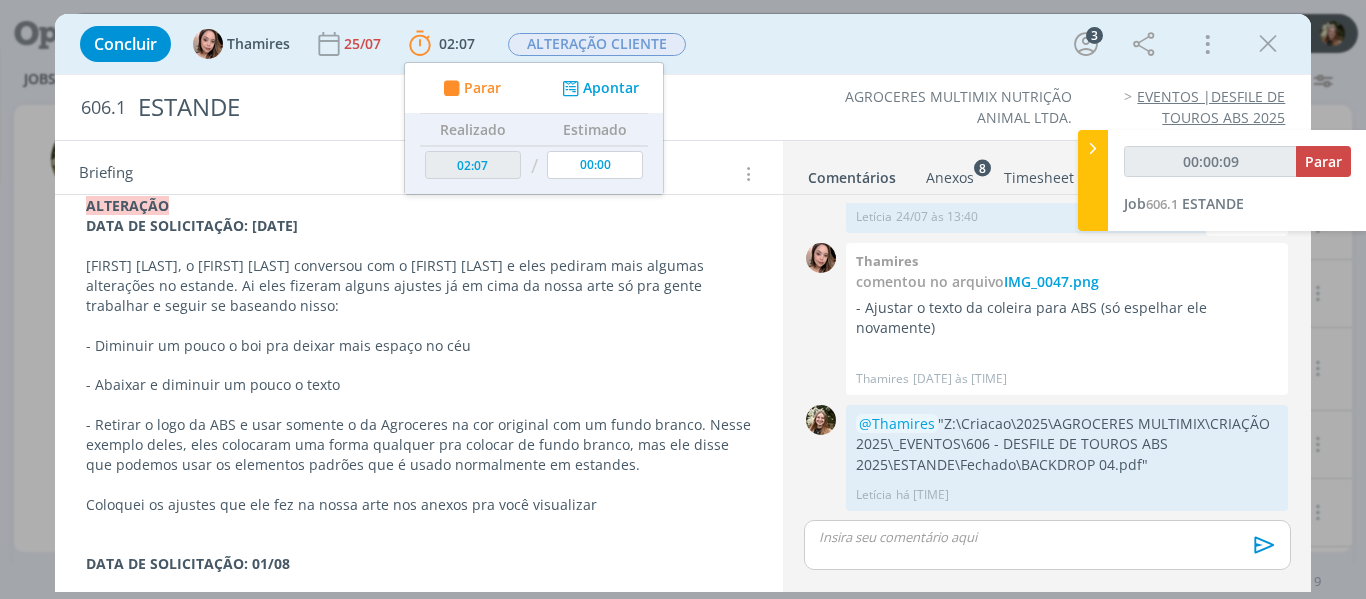 scroll, scrollTop: 300, scrollLeft: 0, axis: vertical 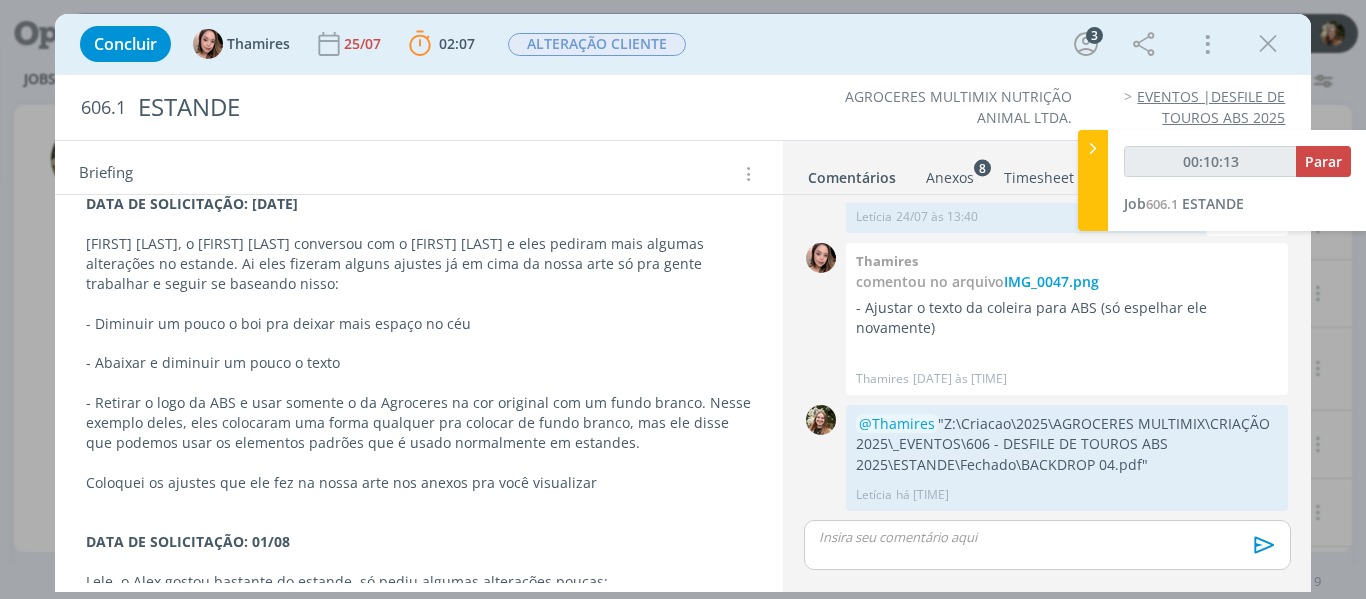 drag, startPoint x: 952, startPoint y: 168, endPoint x: 1035, endPoint y: 325, distance: 177.58942 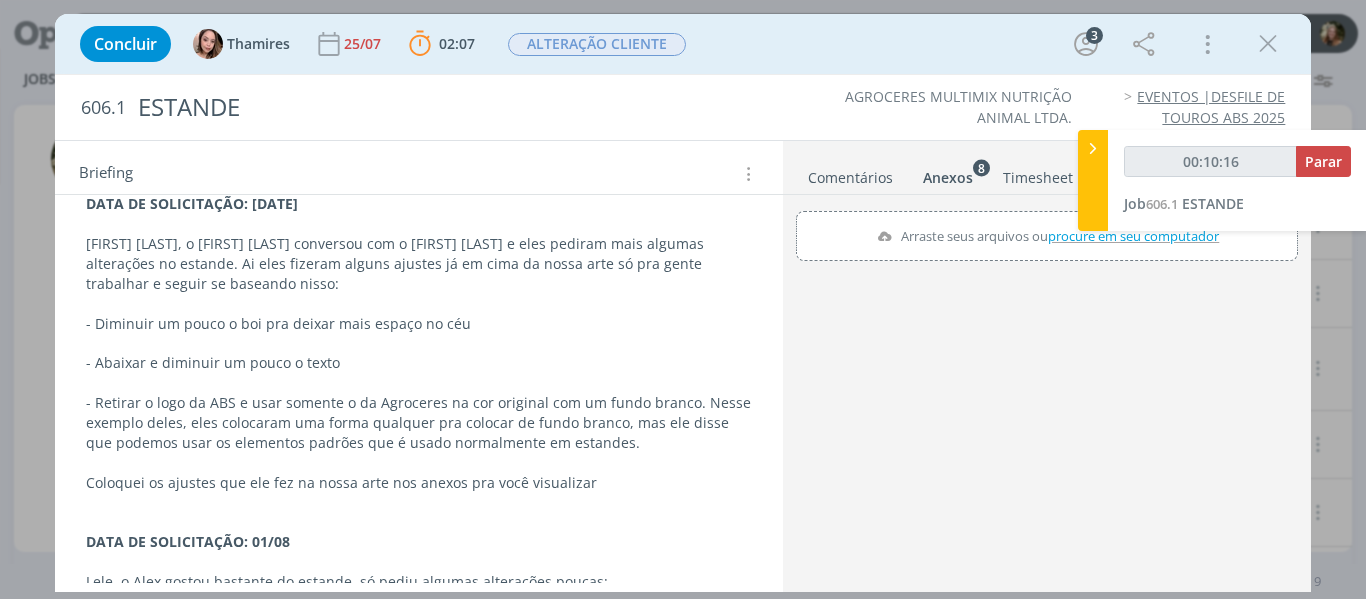 click on "Anexos
8" at bounding box center [948, 178] 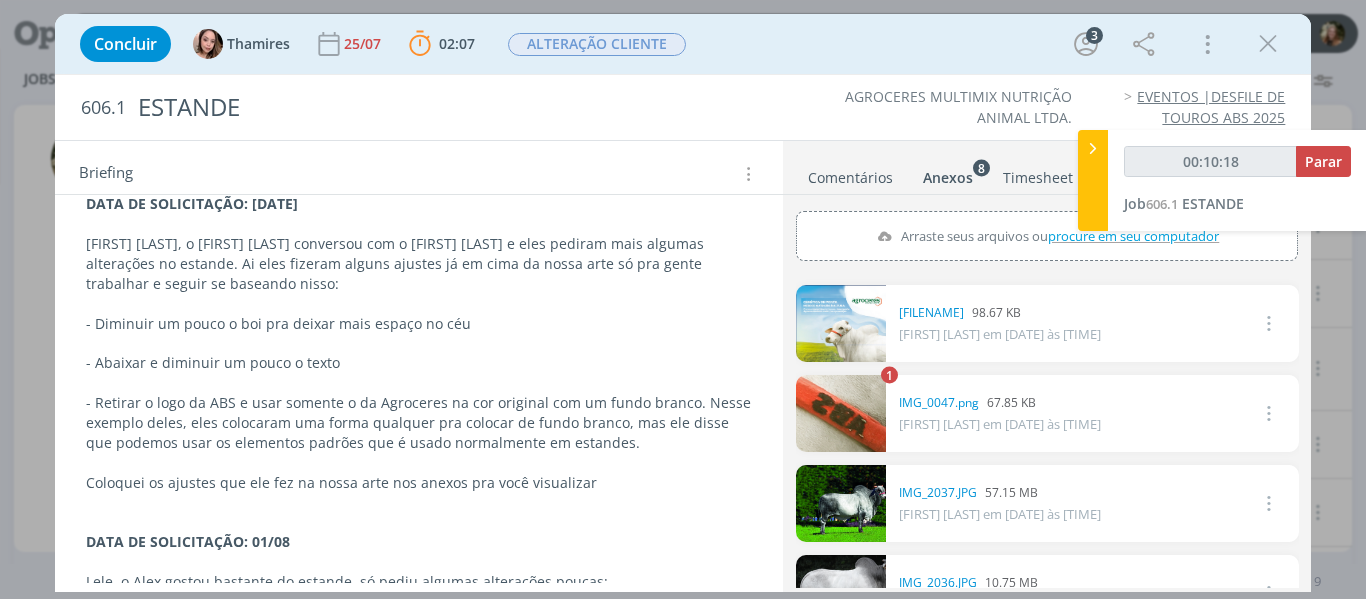 click at bounding box center [841, 323] 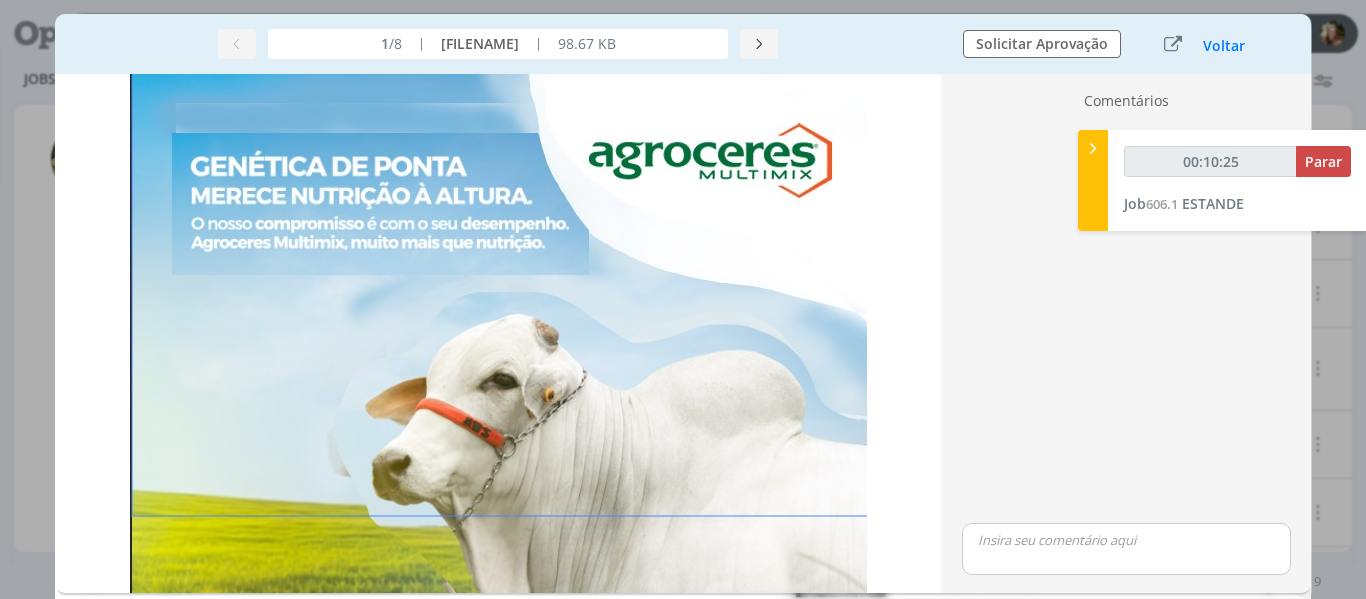 scroll, scrollTop: 0, scrollLeft: 0, axis: both 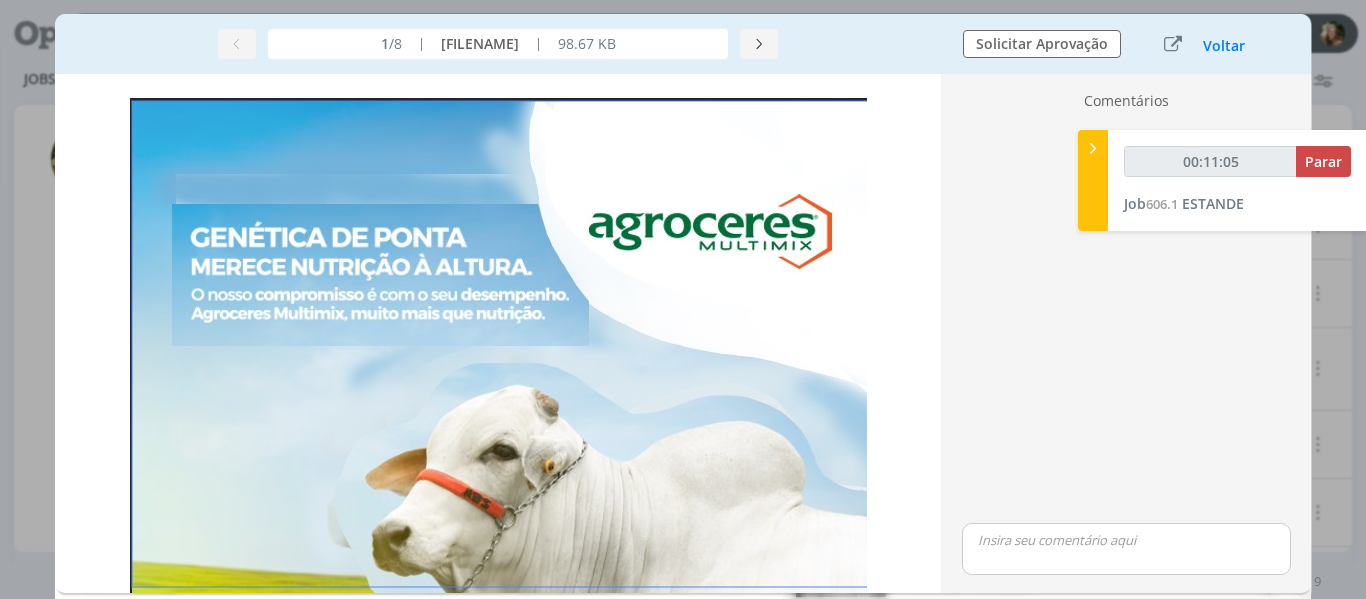 drag, startPoint x: 1234, startPoint y: 43, endPoint x: 552, endPoint y: 28, distance: 682.1649 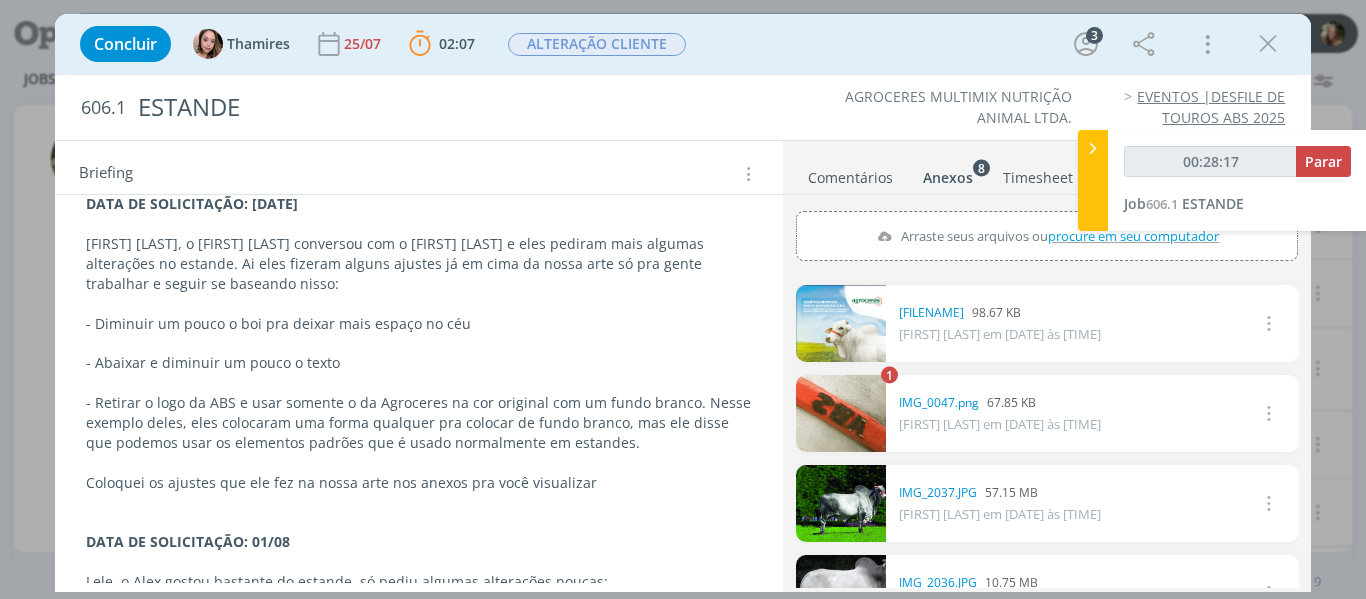 type on "00:28:18" 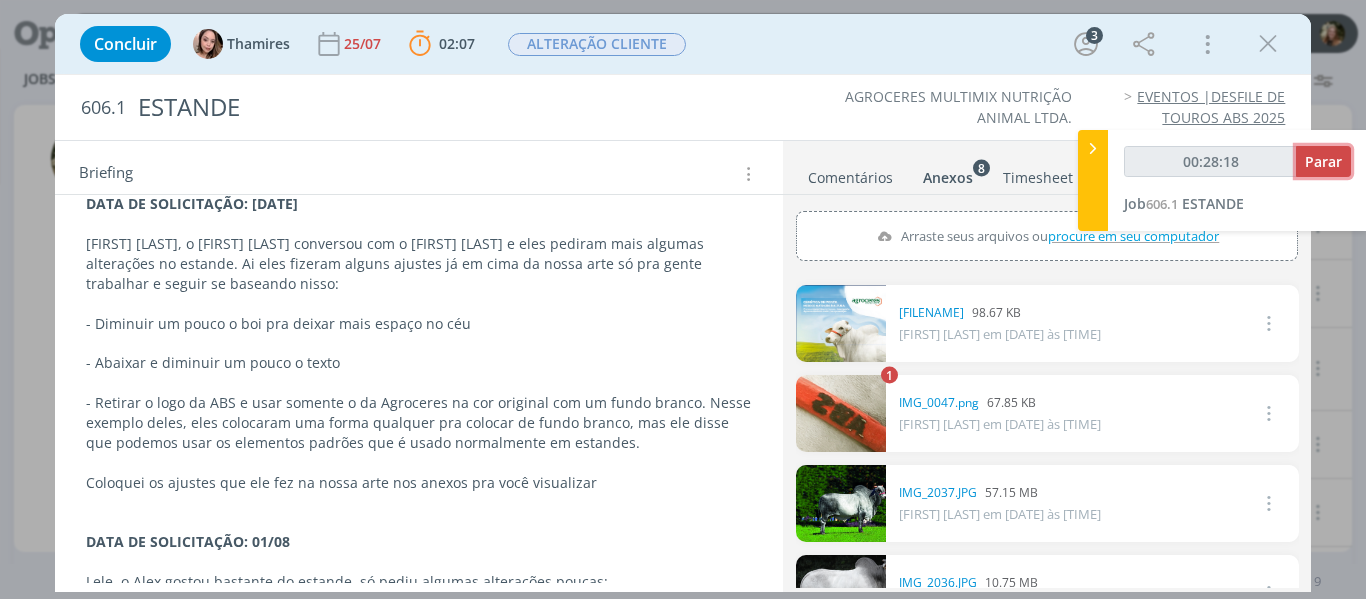 click on "Parar" at bounding box center (1323, 161) 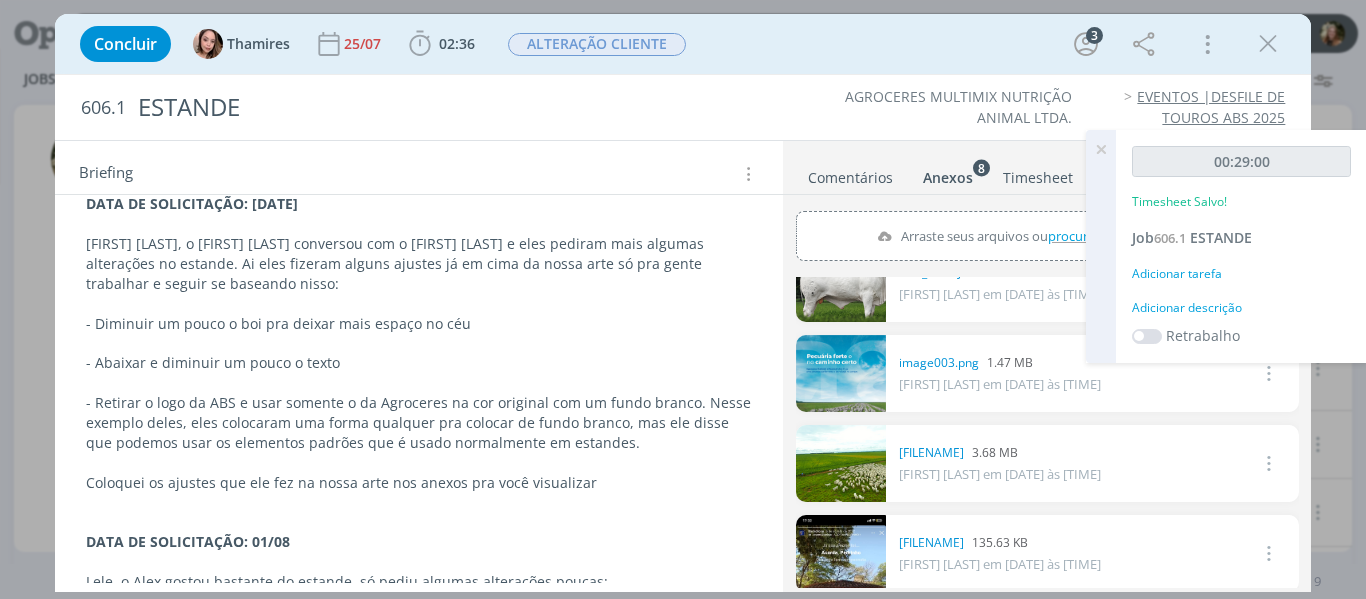 scroll, scrollTop: 413, scrollLeft: 0, axis: vertical 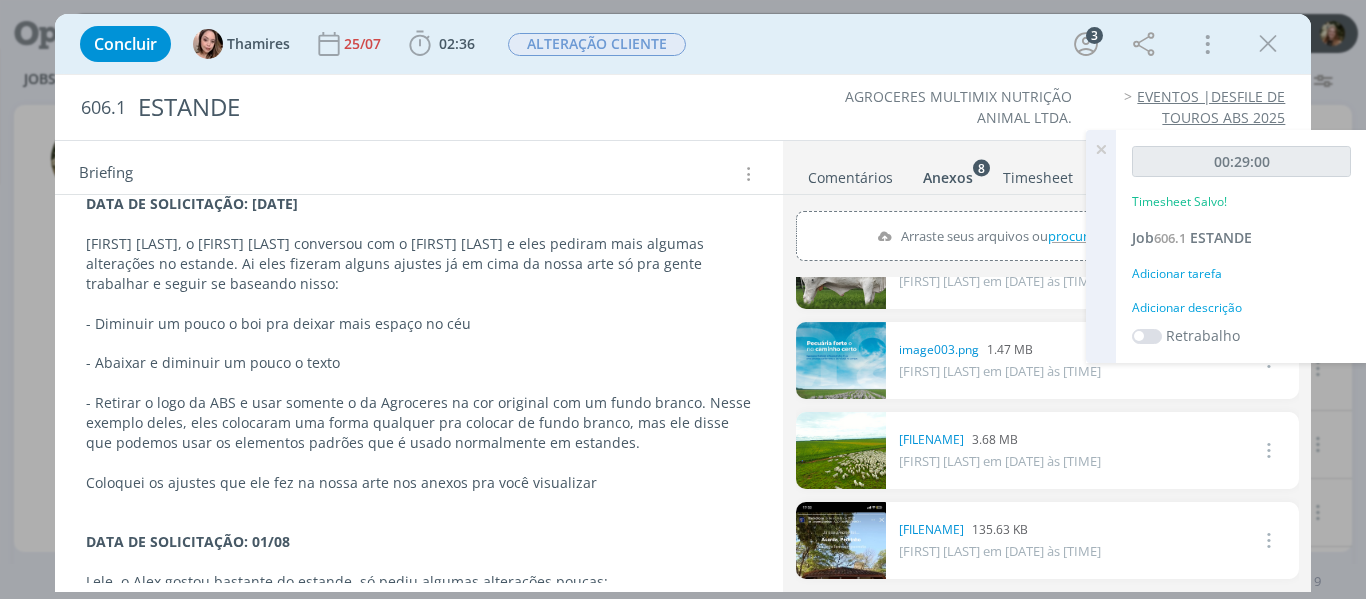 click on "Comentários" at bounding box center (850, 173) 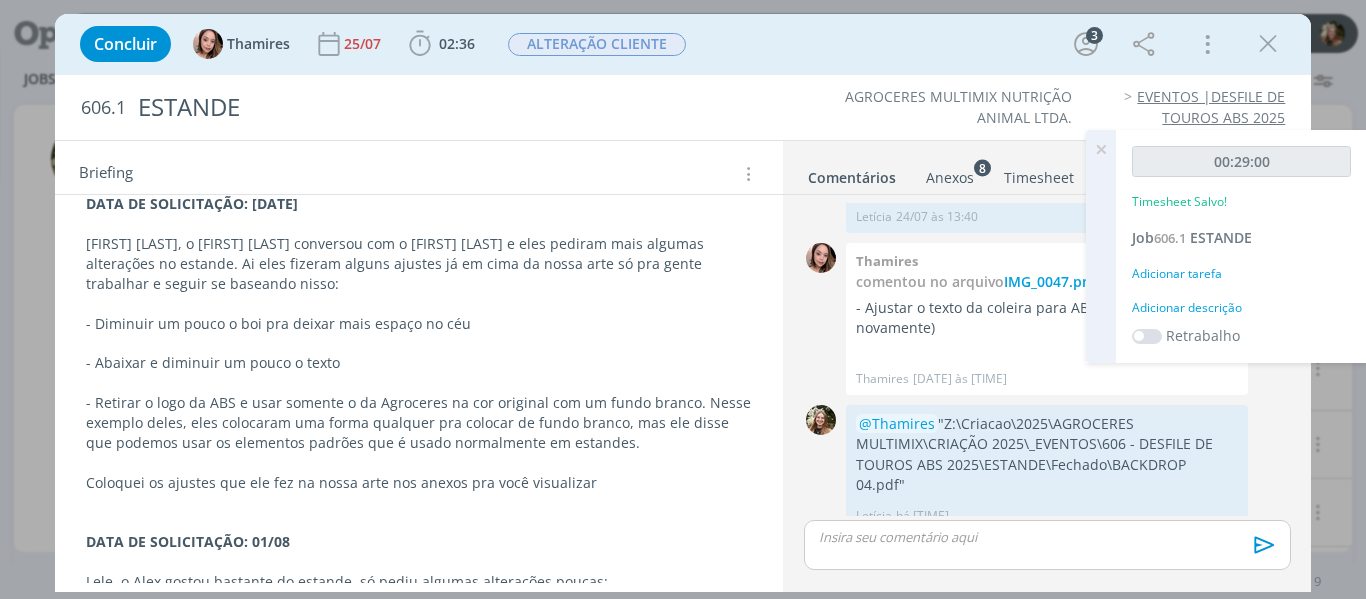 click at bounding box center (1047, 545) 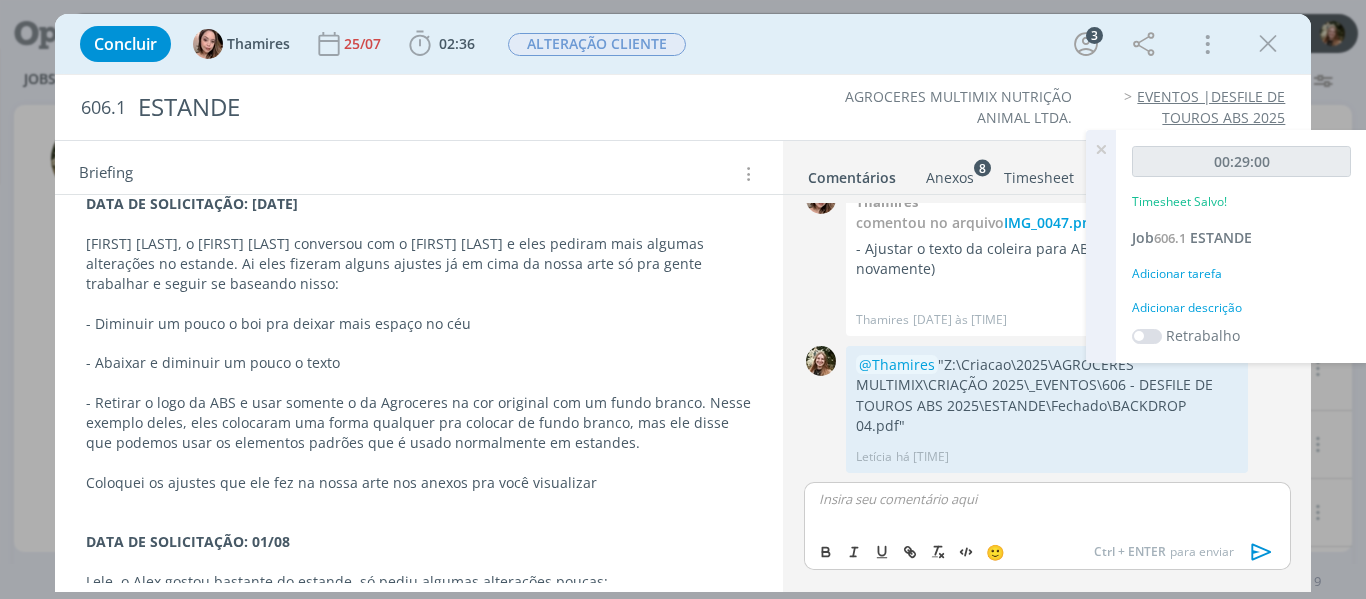 click at bounding box center [1101, 149] 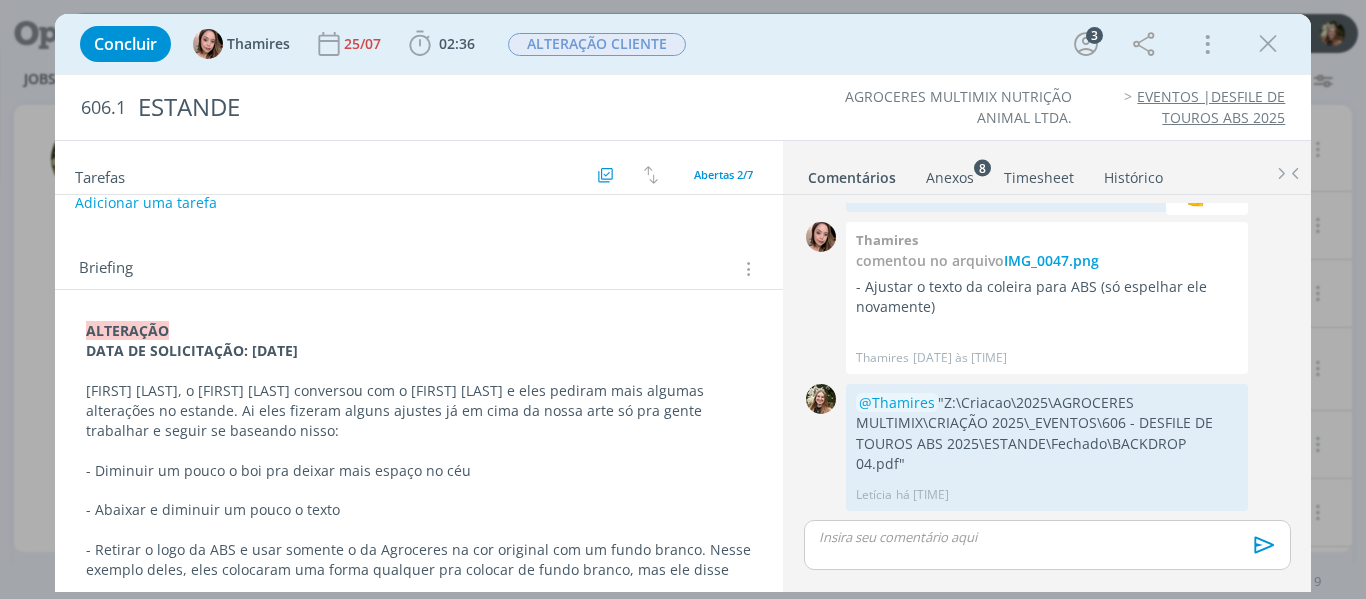 scroll, scrollTop: 0, scrollLeft: 0, axis: both 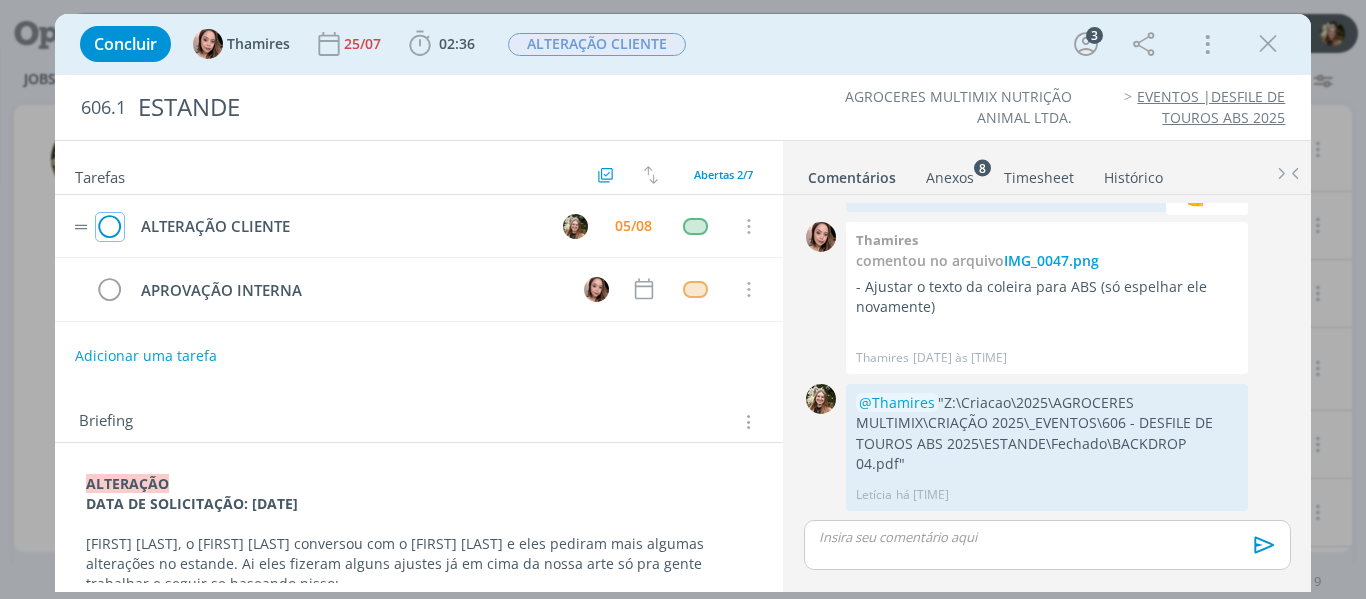 click at bounding box center [110, 227] 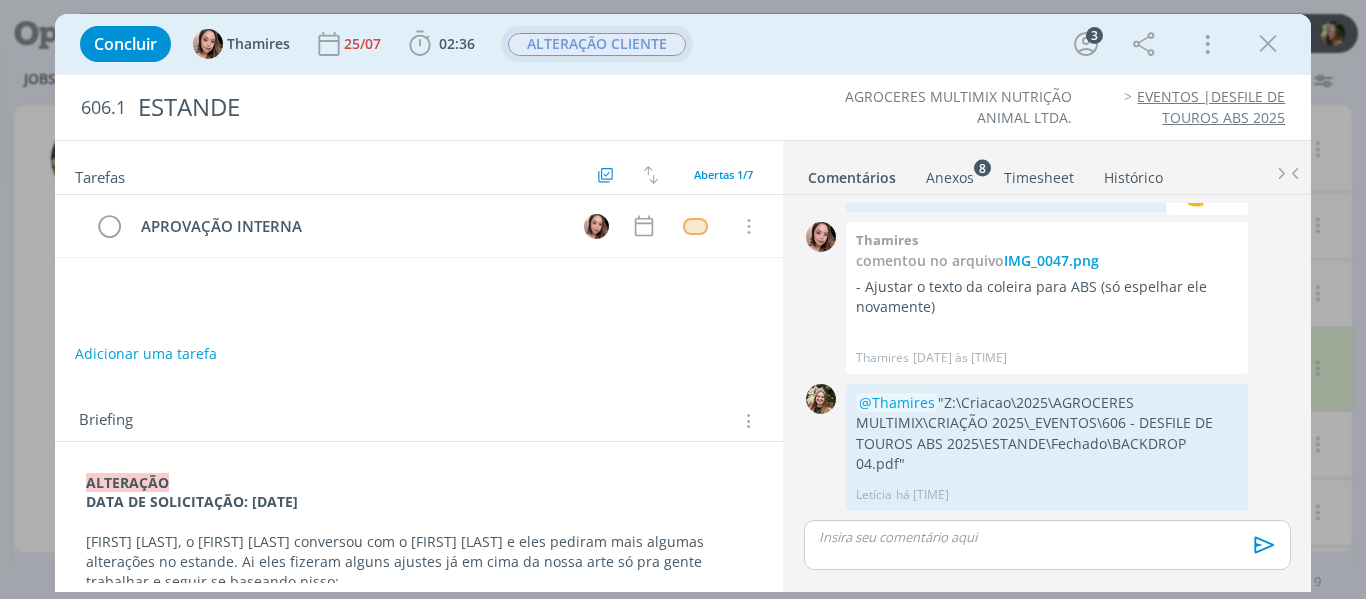 click on "ALTERAÇÃO CLIENTE" at bounding box center (597, 44) 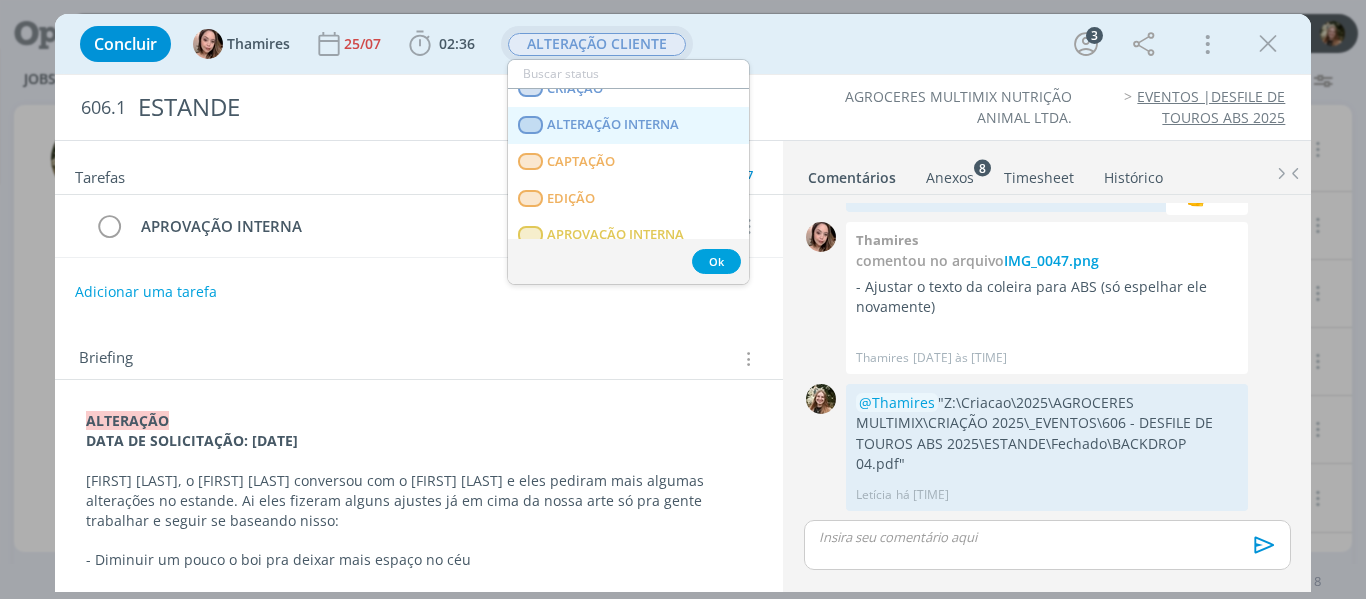 scroll, scrollTop: 200, scrollLeft: 0, axis: vertical 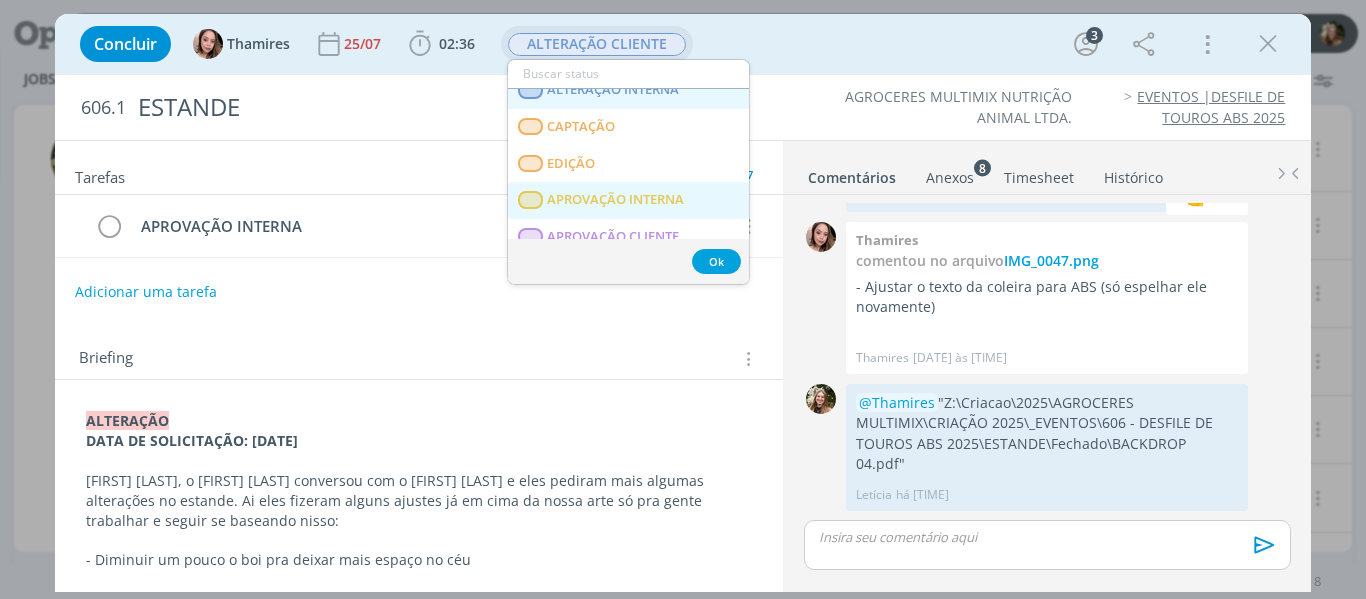 click on "APROVAÇÃO INTERNA" at bounding box center [615, 200] 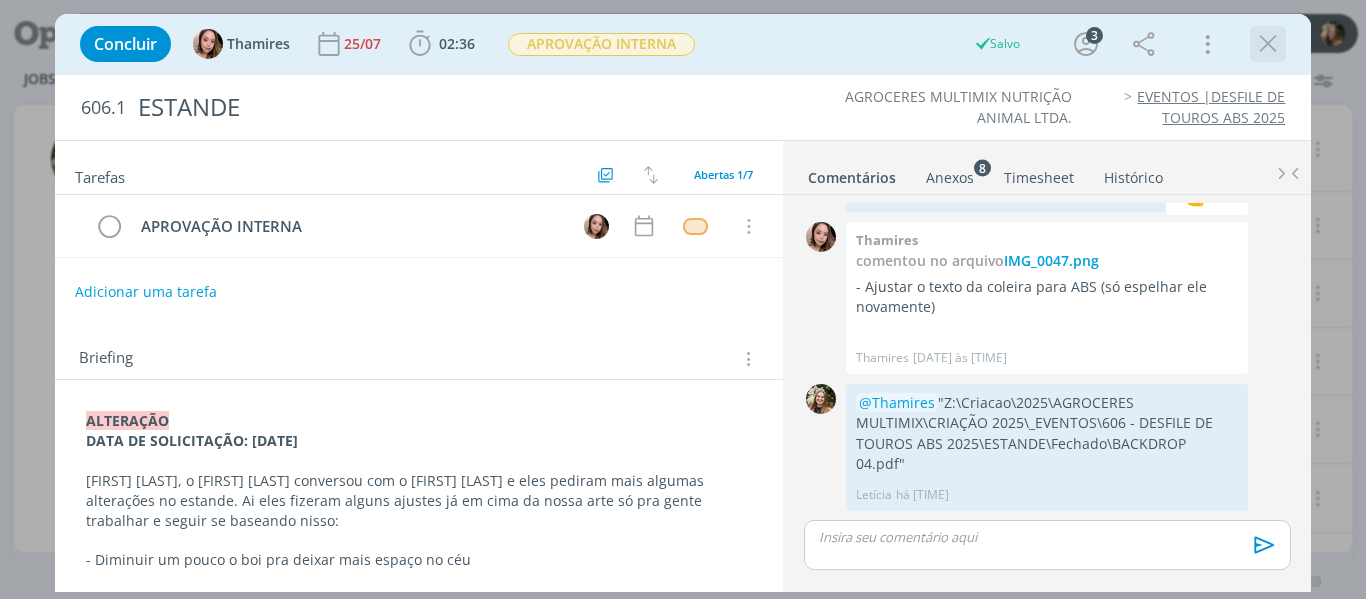 click at bounding box center (1268, 44) 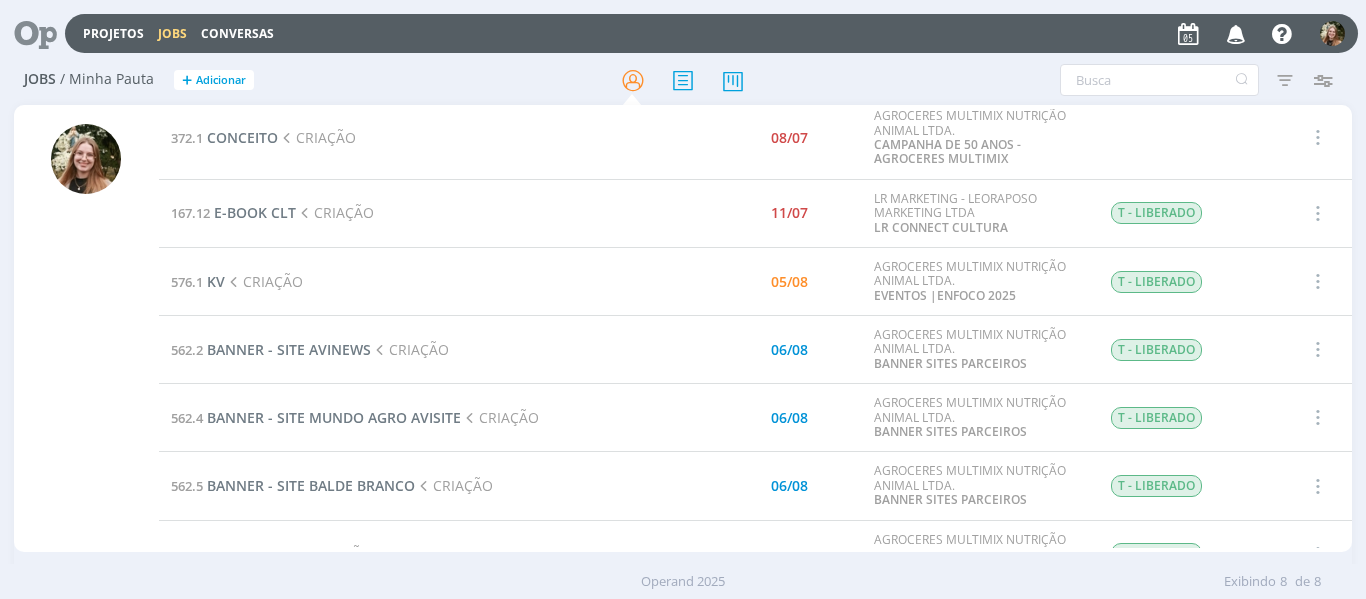 scroll, scrollTop: 0, scrollLeft: 0, axis: both 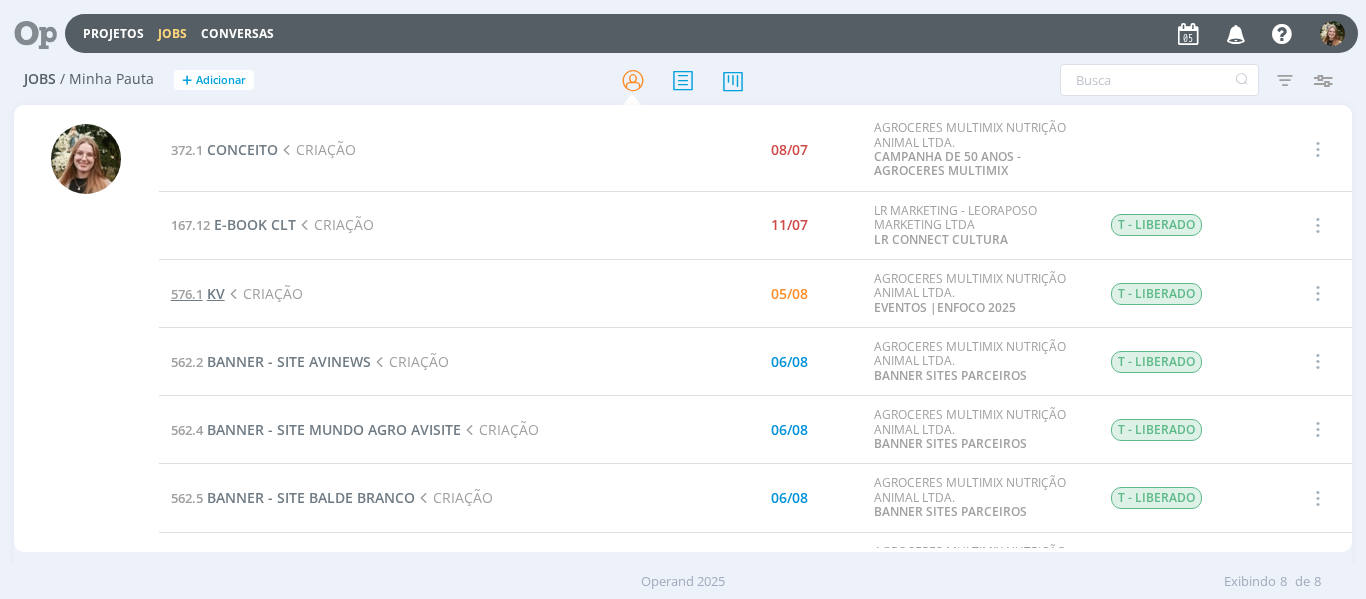 click on "KV" at bounding box center [216, 293] 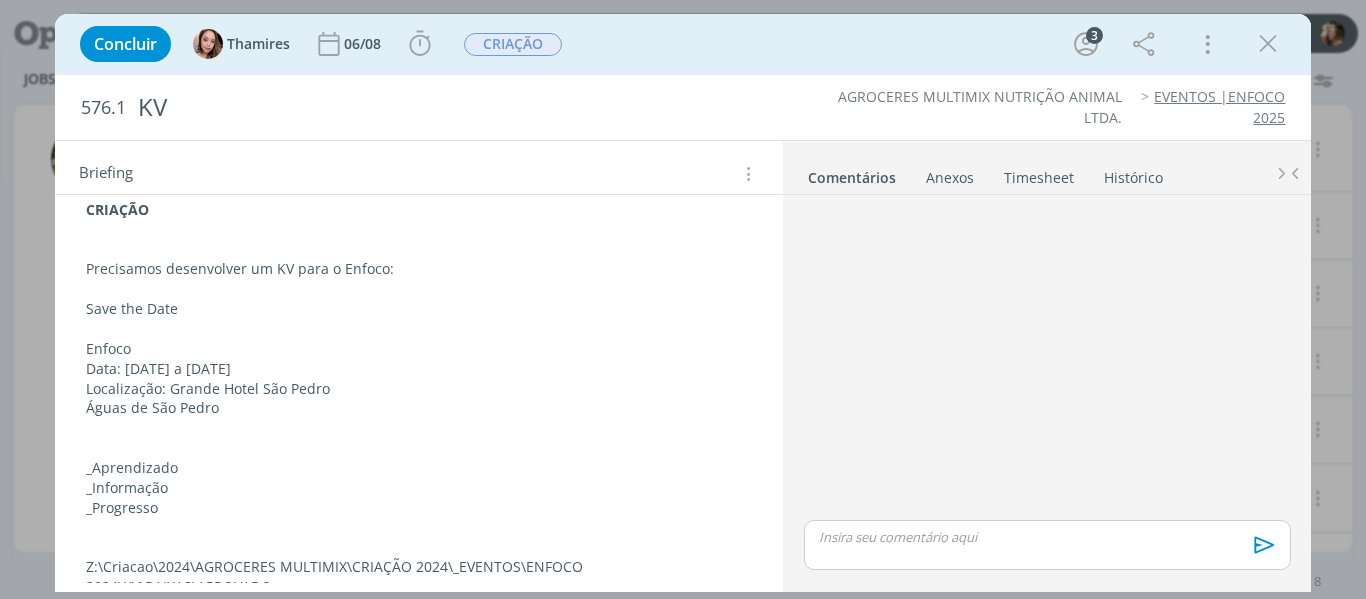 scroll, scrollTop: 367, scrollLeft: 0, axis: vertical 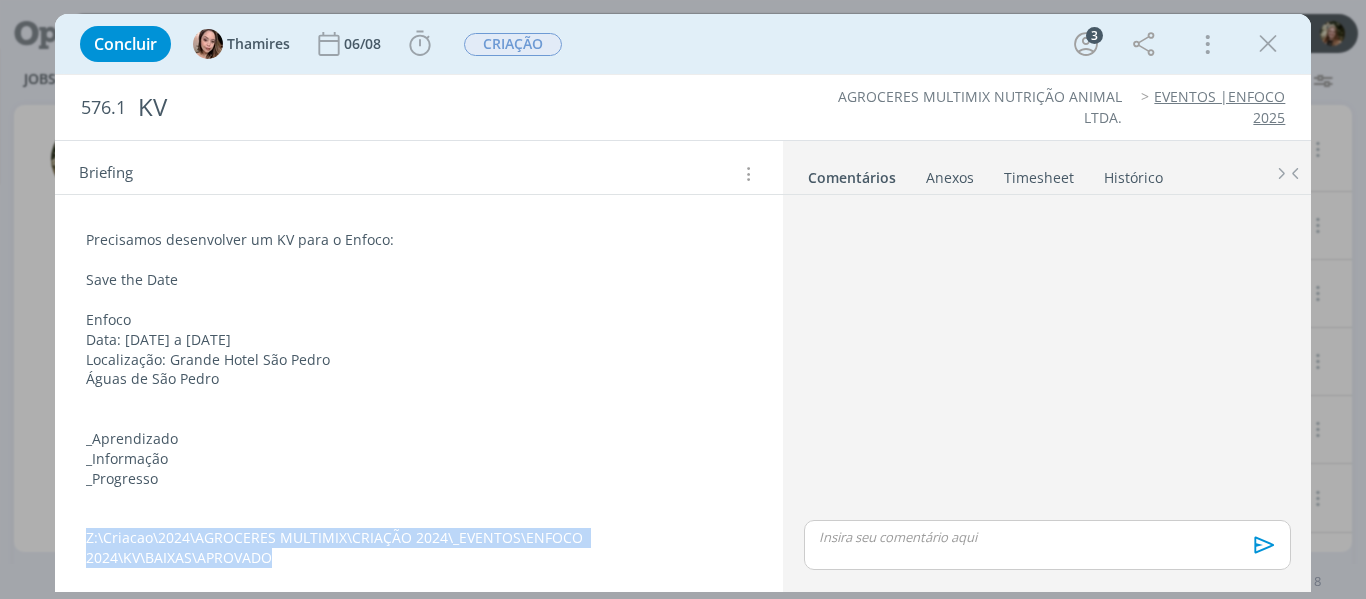 drag, startPoint x: 308, startPoint y: 562, endPoint x: 52, endPoint y: 538, distance: 257.12253 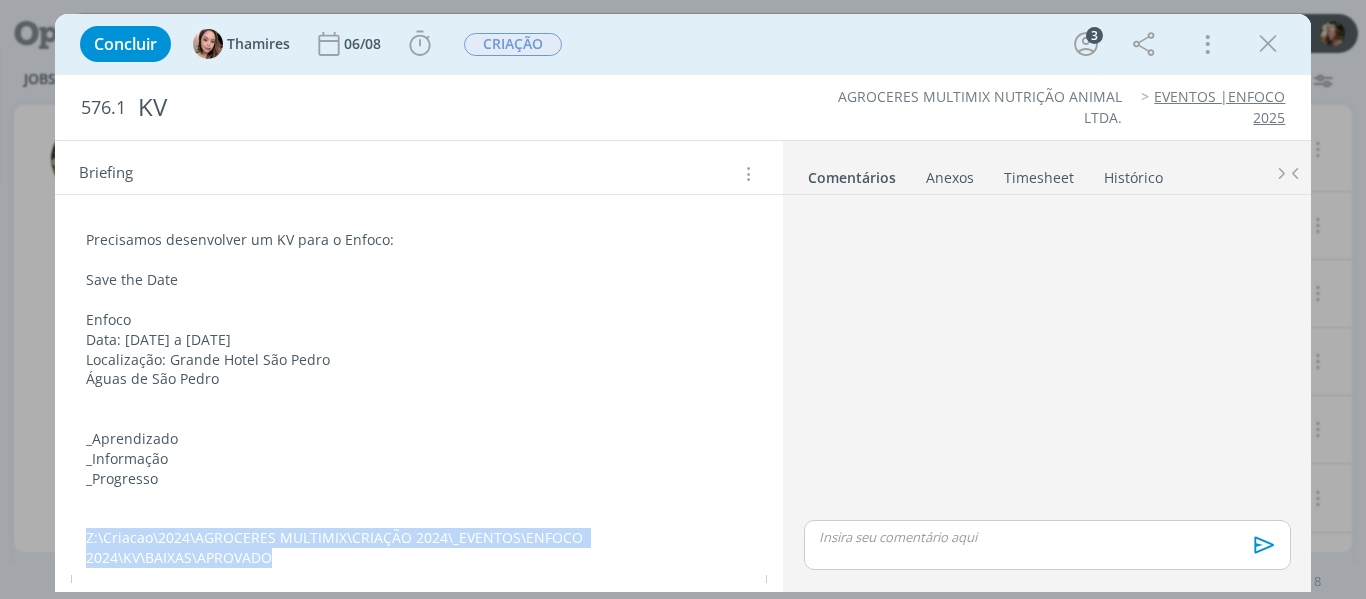 copy on "Z:\Criacao\2024\AGROCERES MULTIMIX\CRIAÇÃO 2024\_EVENTOS\ENFOCO 2024\KV\BAIXAS\APROVADO" 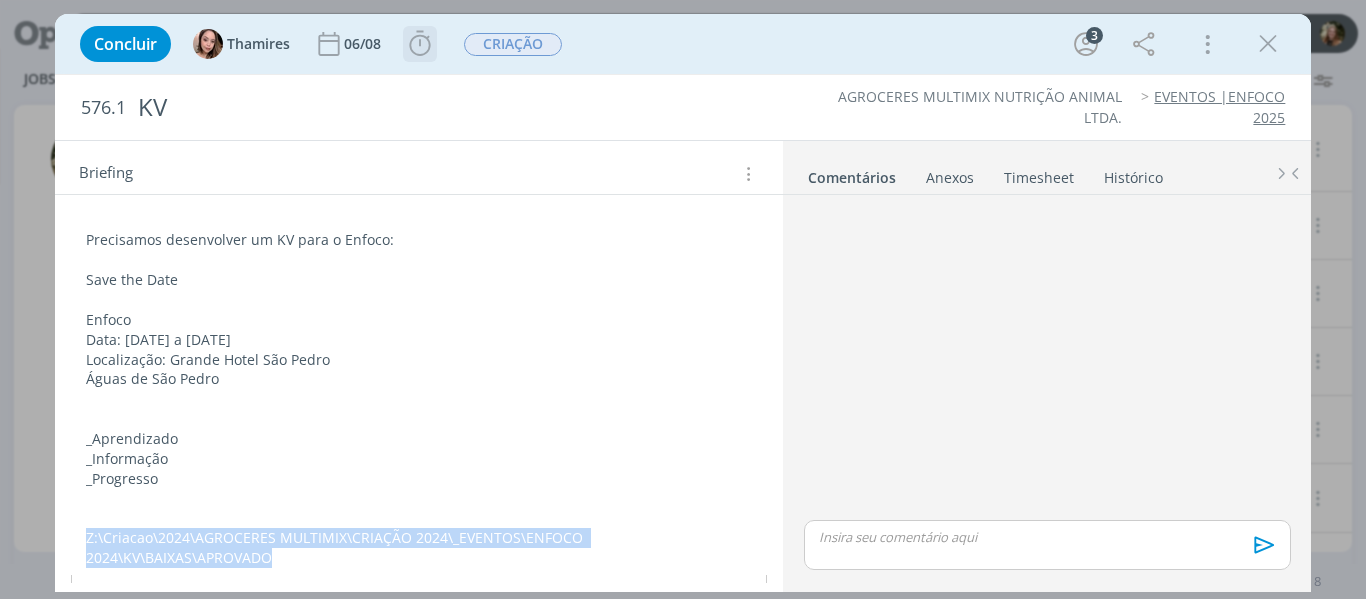 click 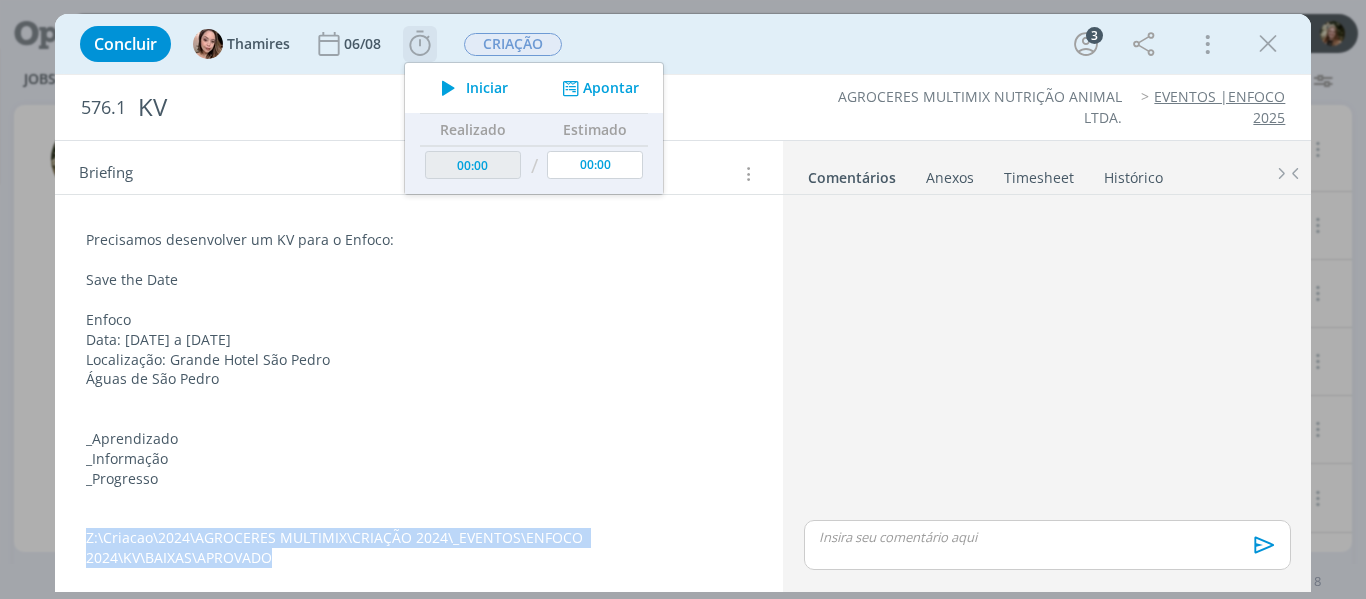 click on "Iniciar" at bounding box center (487, 88) 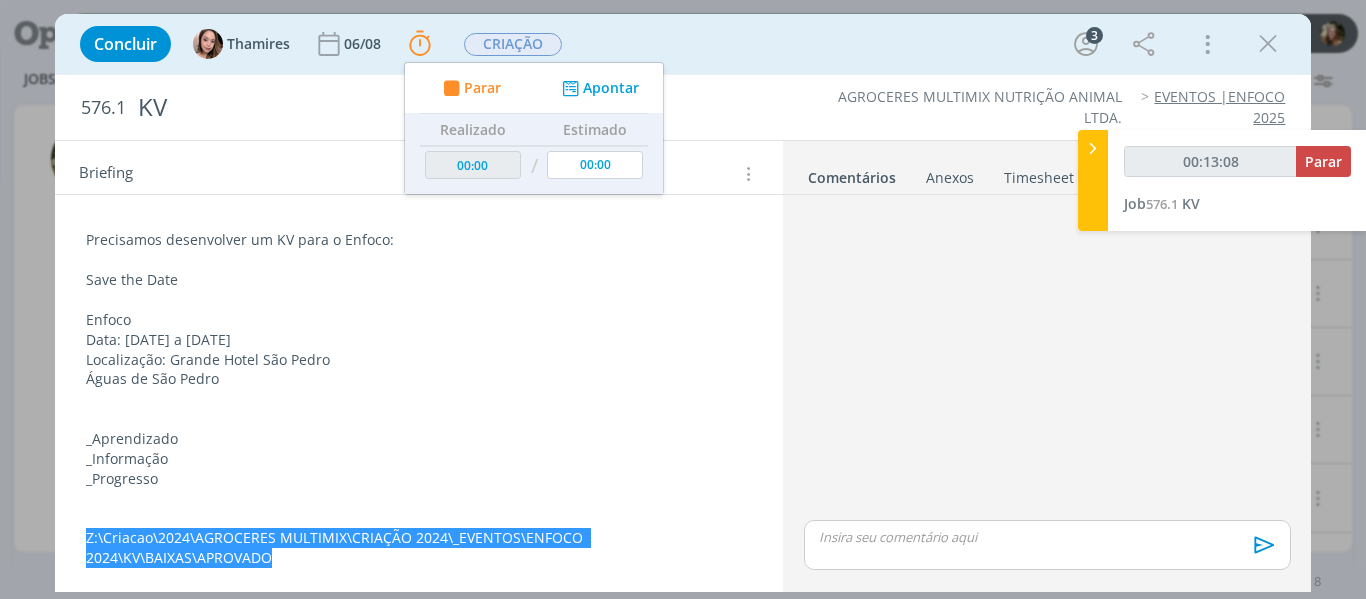 type on "00:14:08" 